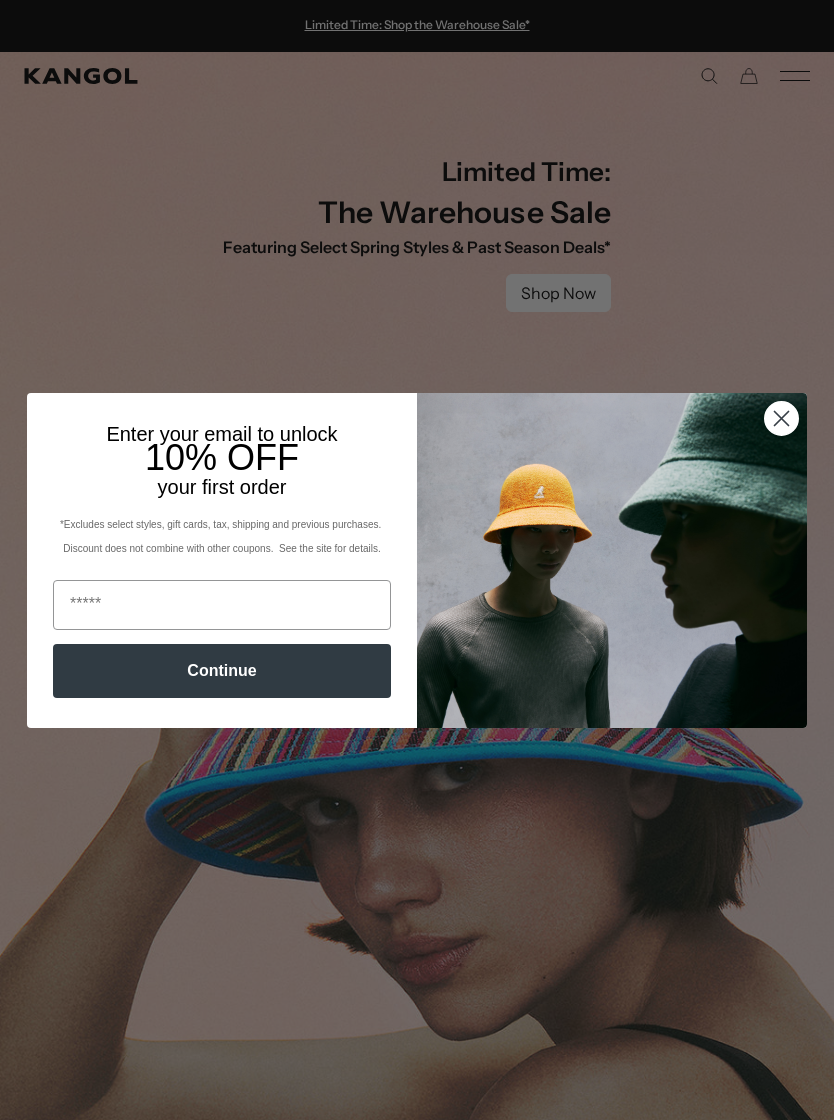 scroll, scrollTop: 0, scrollLeft: 0, axis: both 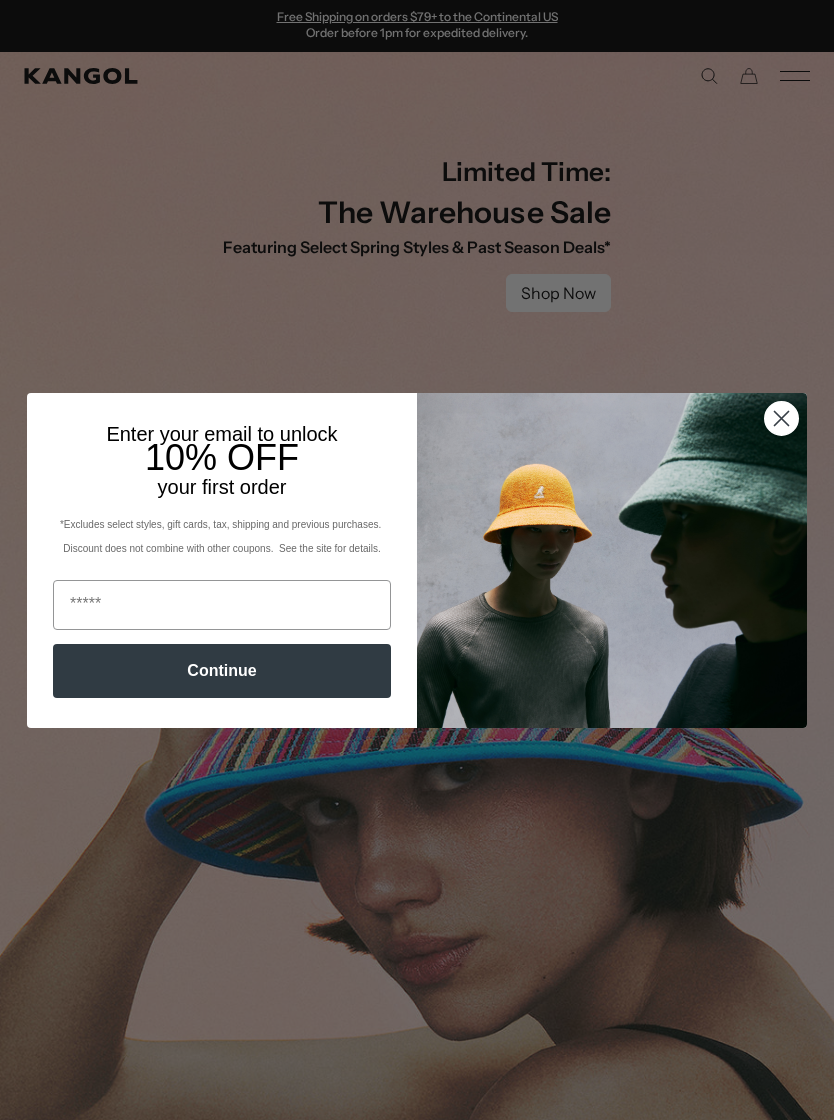 click at bounding box center (222, 605) 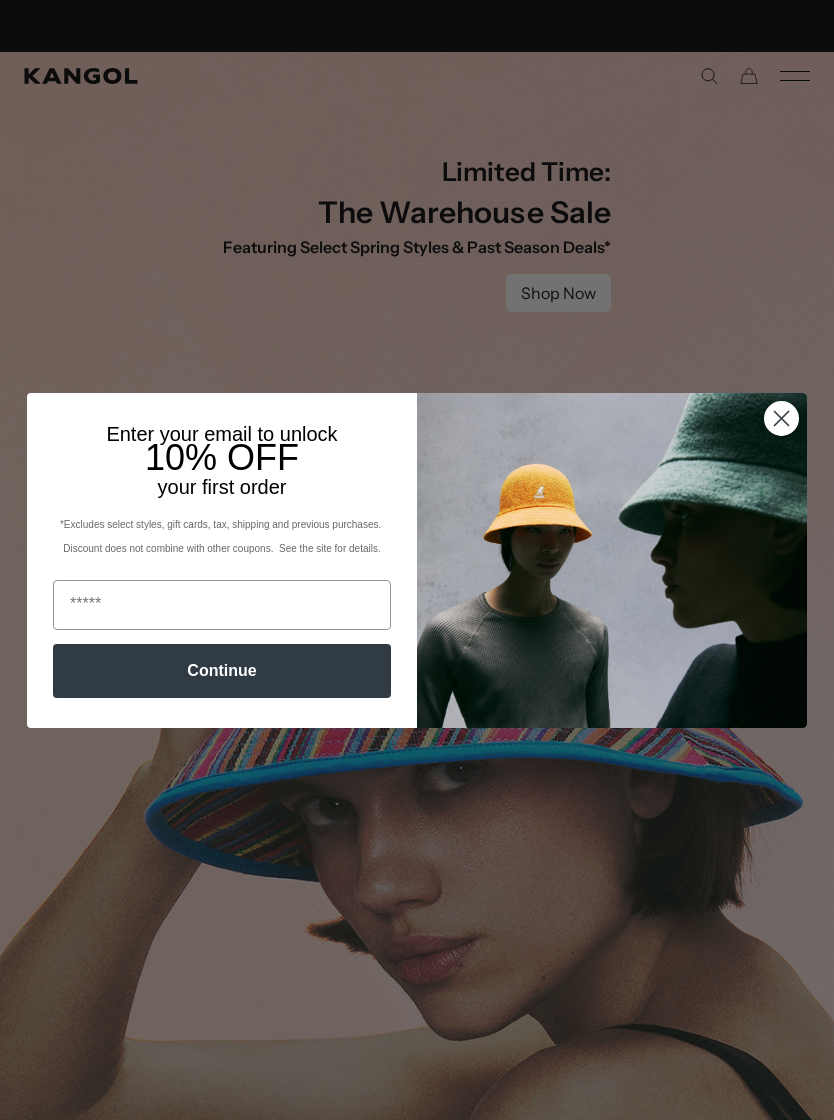 scroll, scrollTop: 0, scrollLeft: 0, axis: both 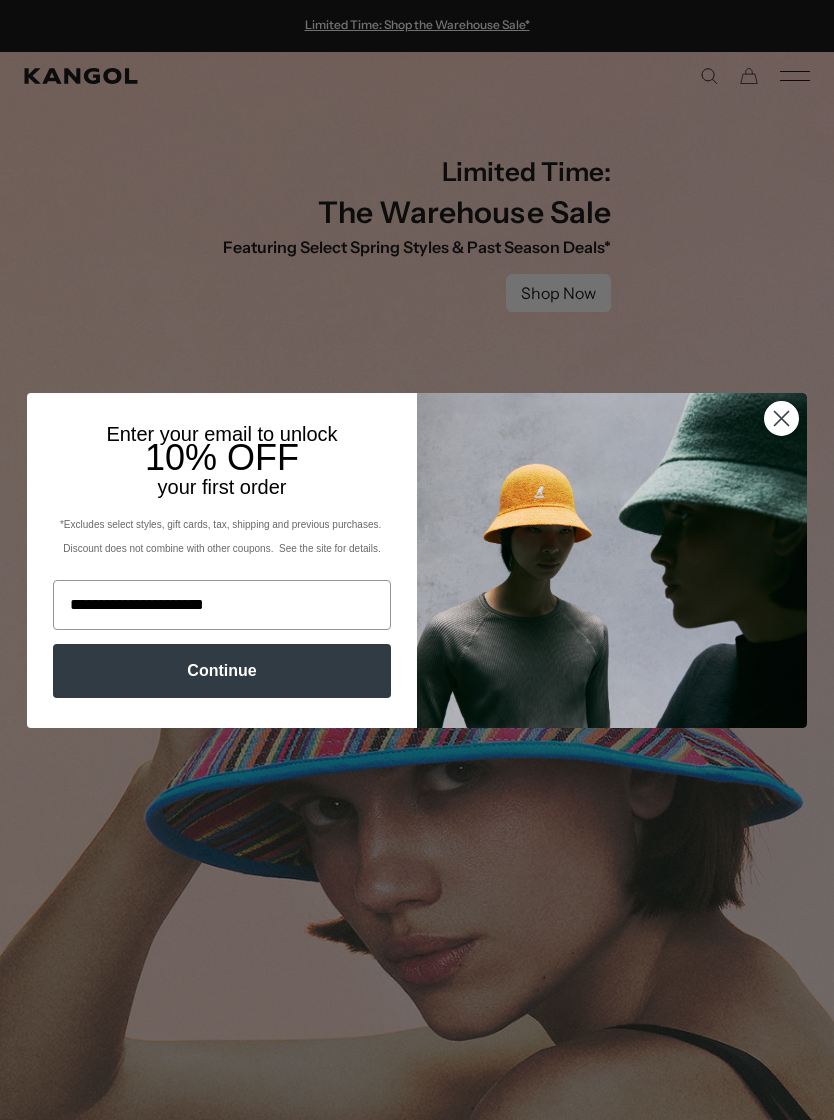 click on "Continue" at bounding box center [222, 671] 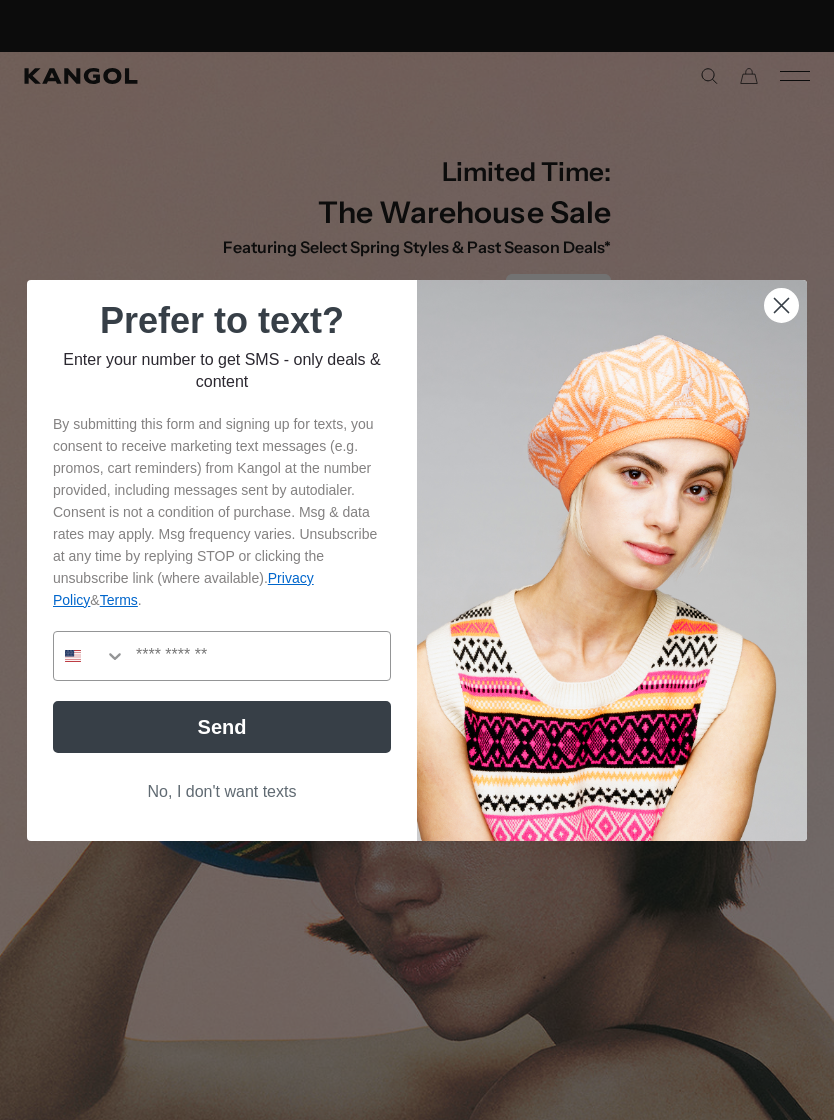 scroll, scrollTop: 0, scrollLeft: 412, axis: horizontal 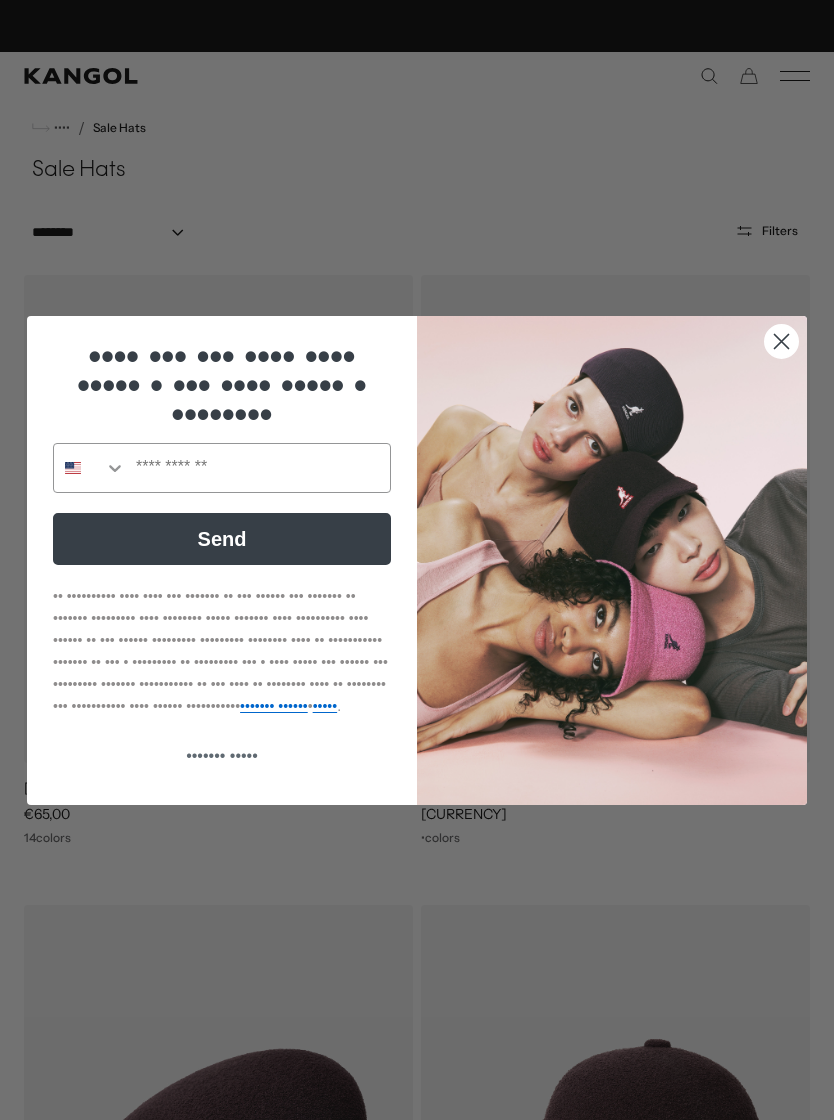 click at bounding box center (90, 468) 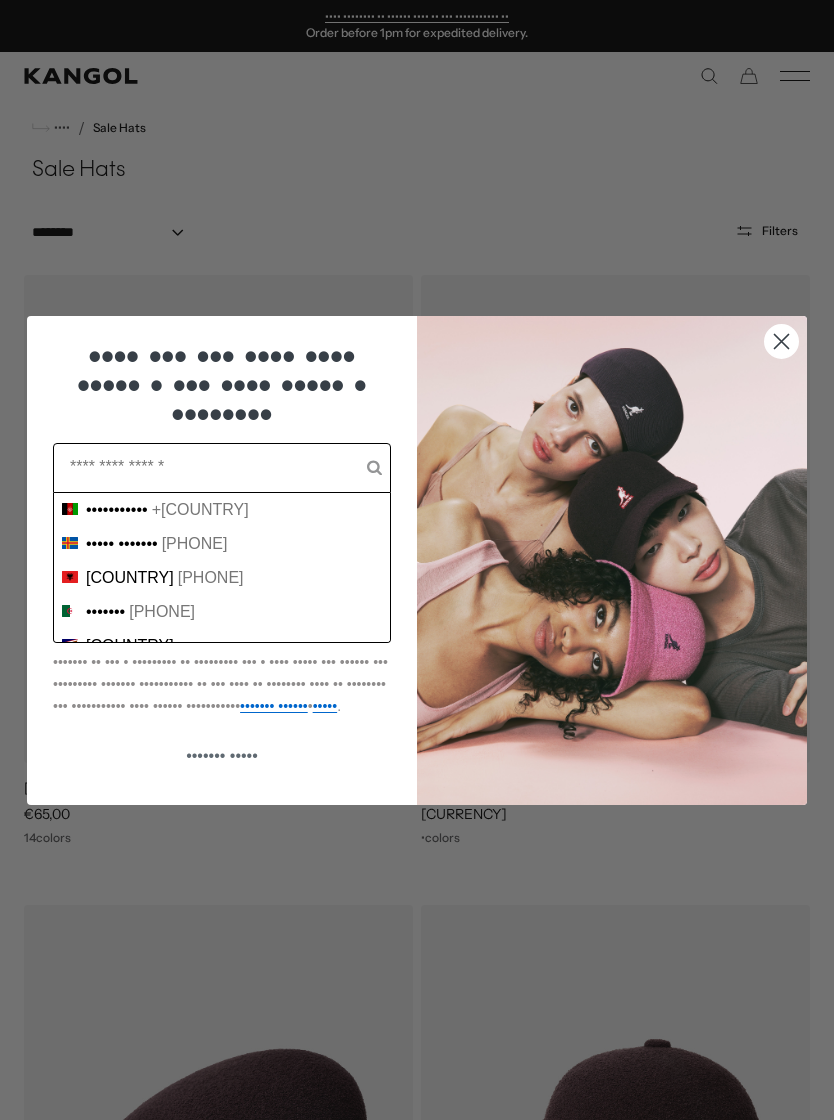 scroll, scrollTop: 0, scrollLeft: 0, axis: both 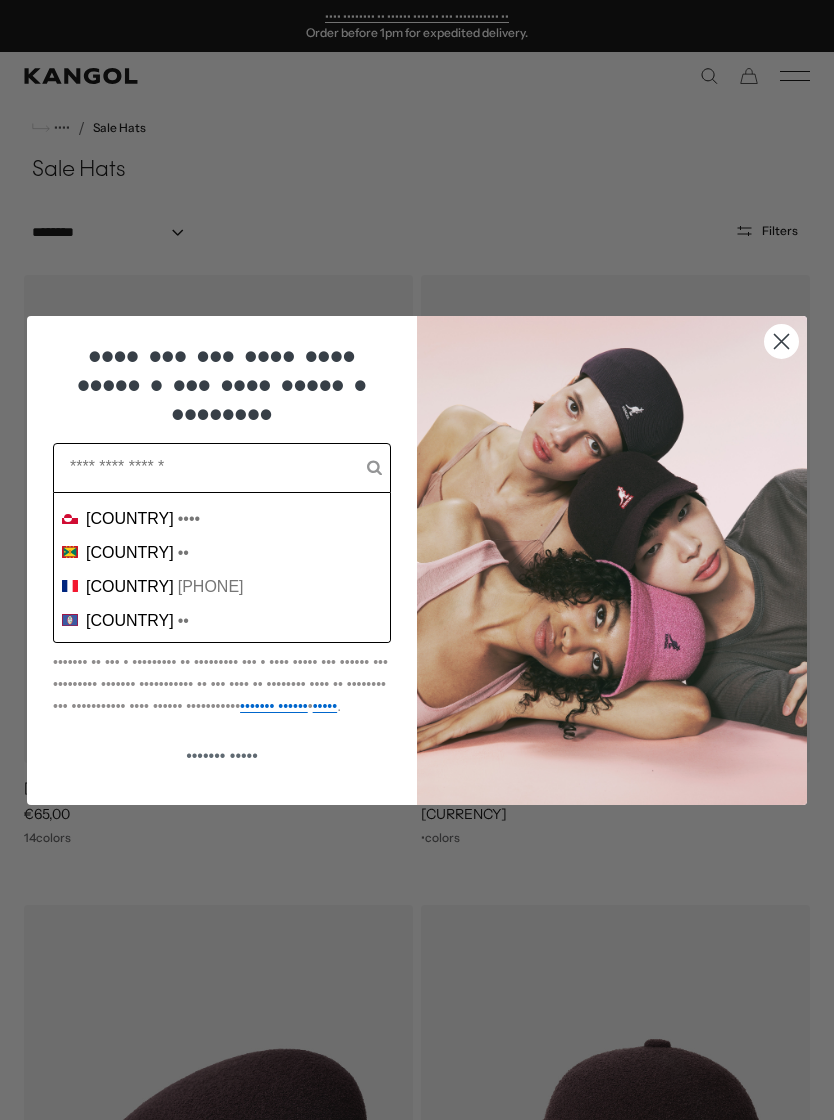 click on "[COUNTRY]" at bounding box center (130, 383) 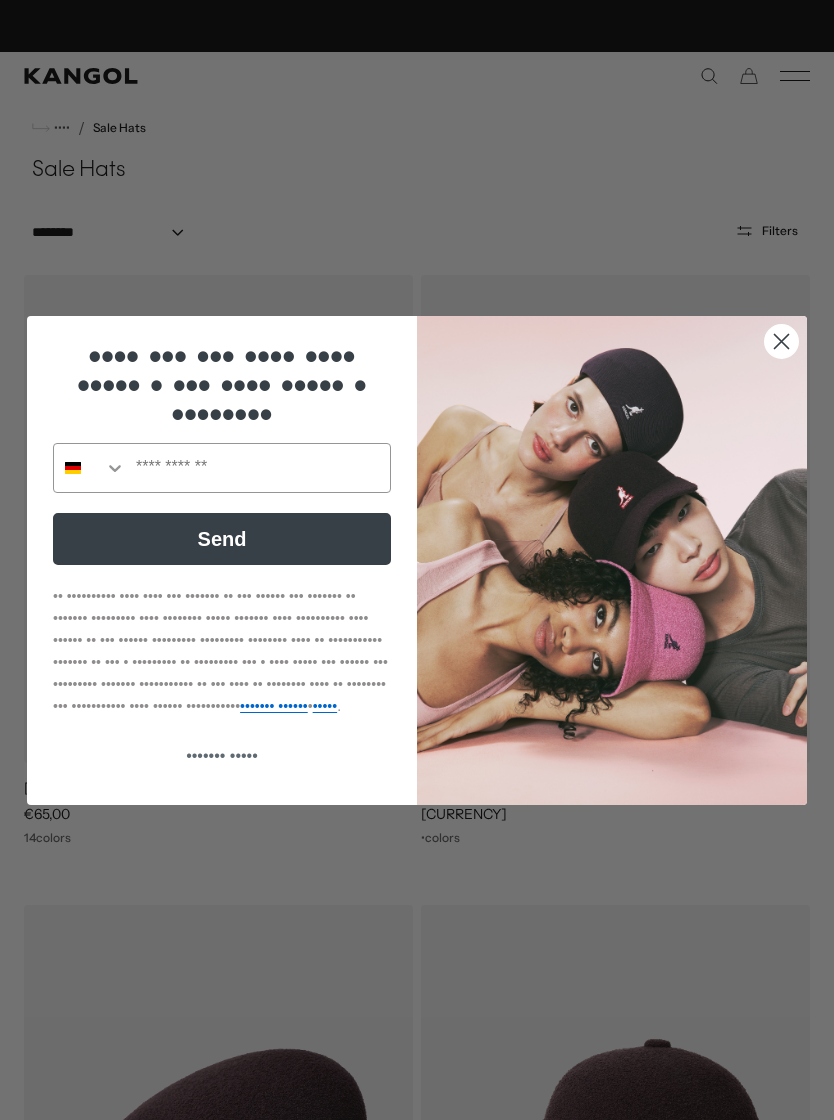 scroll, scrollTop: 0, scrollLeft: 0, axis: both 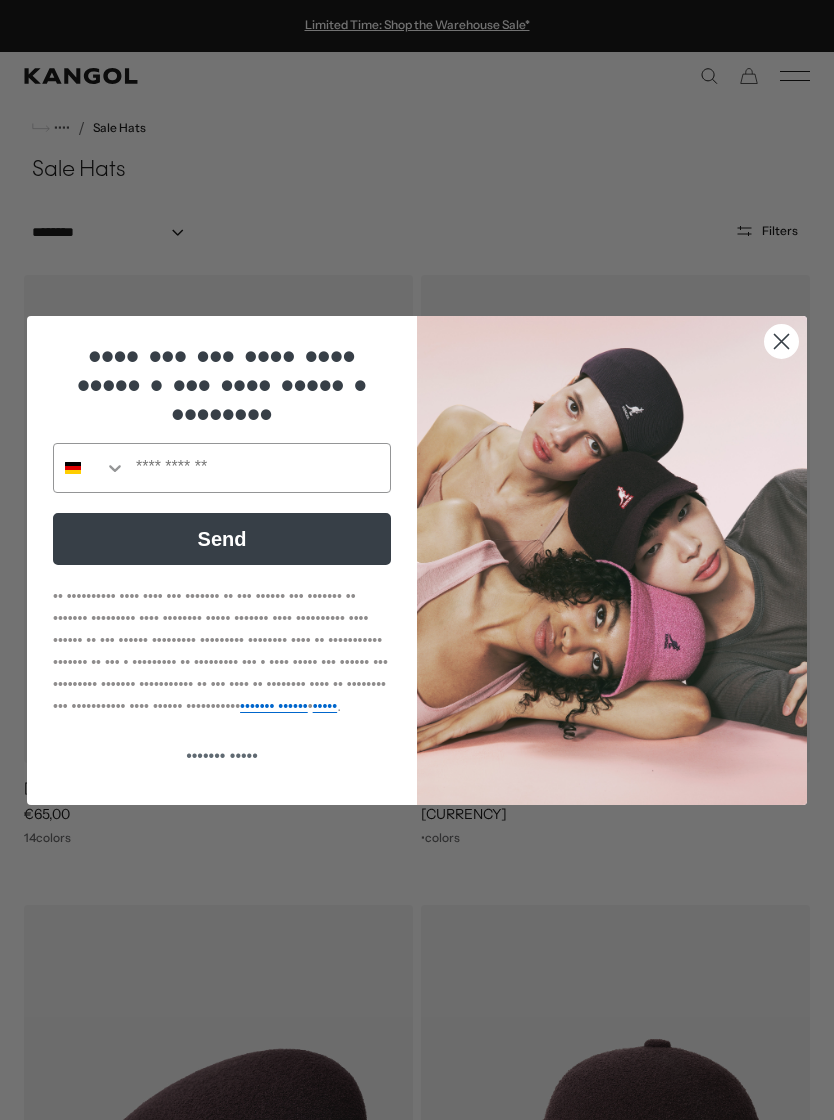 click on "Send" at bounding box center [222, 539] 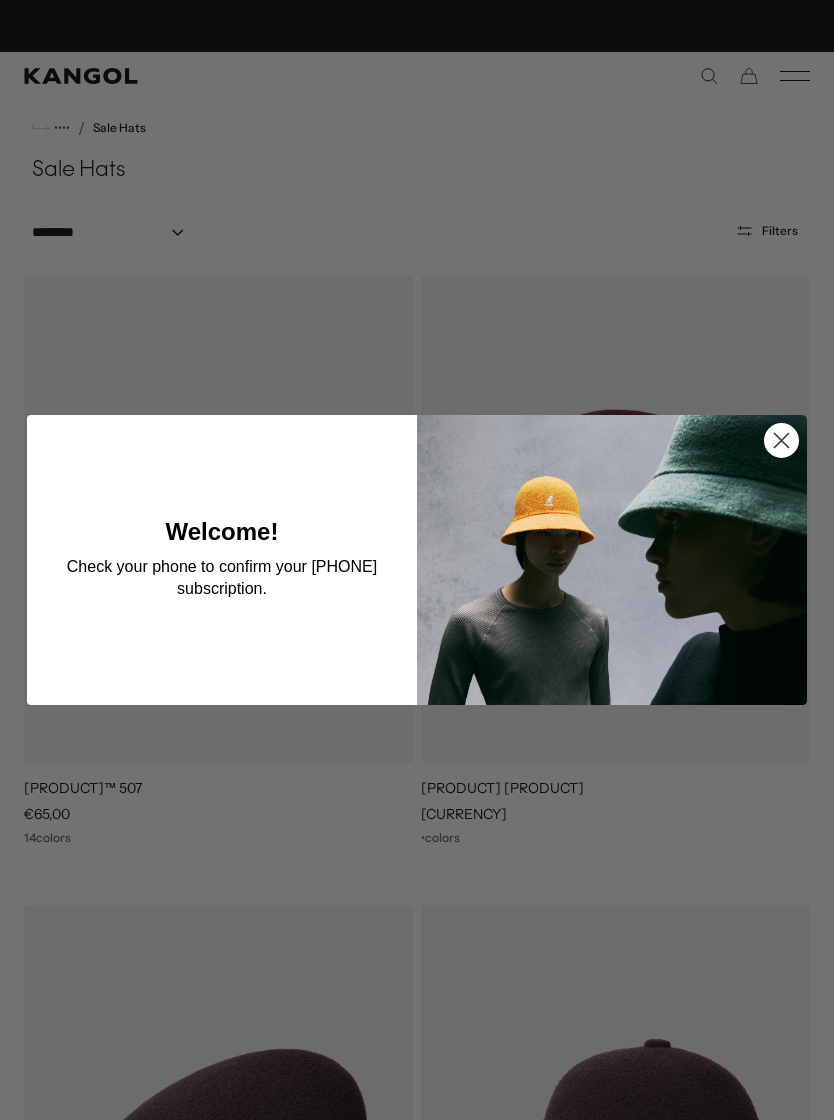 scroll, scrollTop: 0, scrollLeft: 0, axis: both 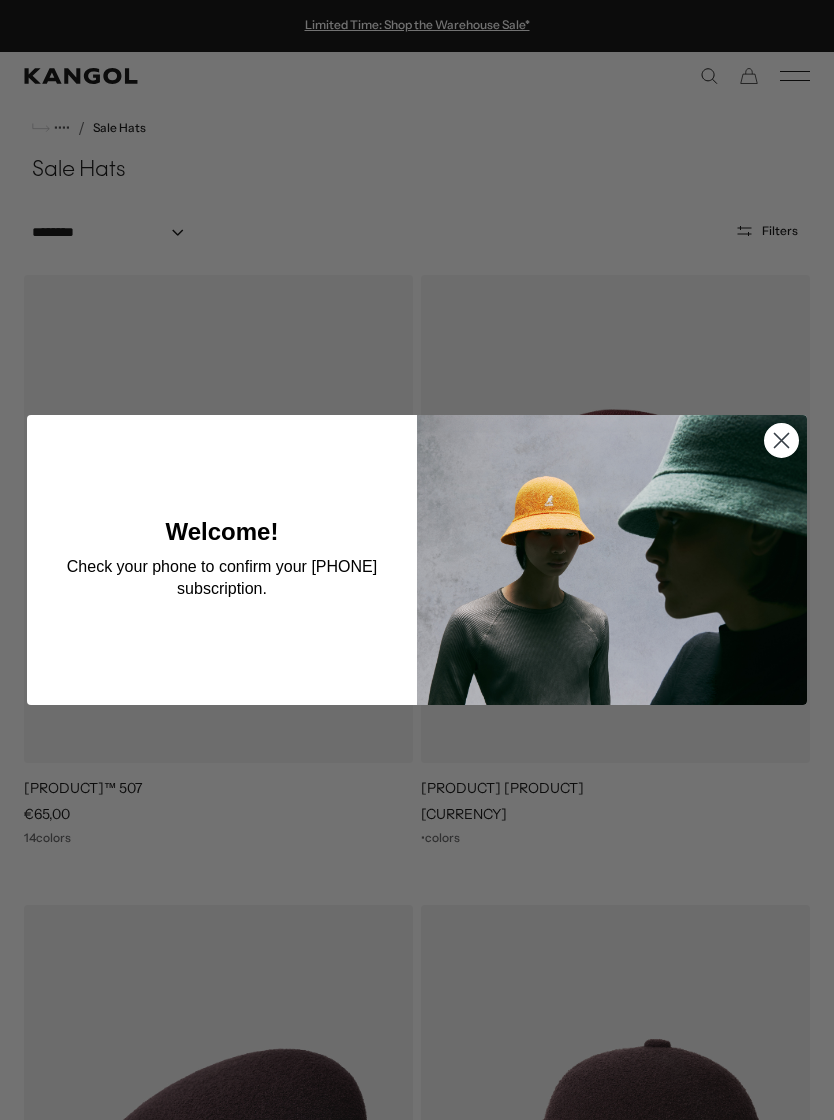 click at bounding box center [782, 441] 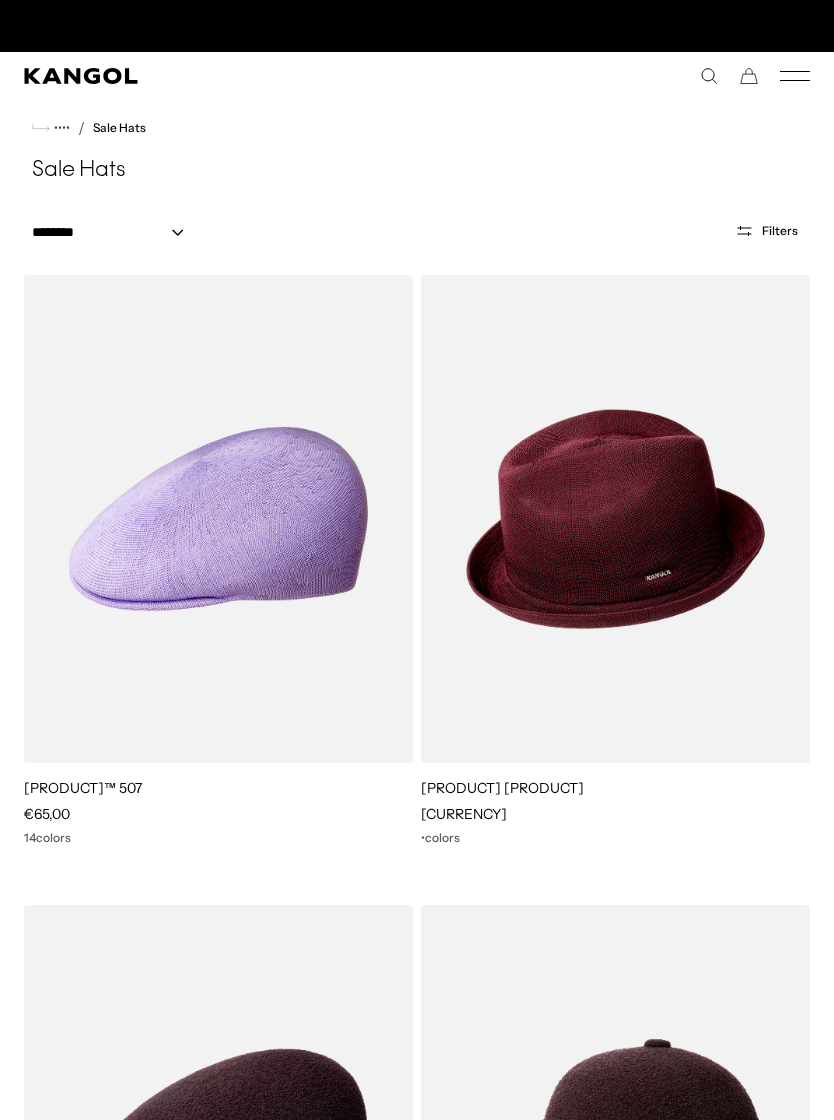 scroll, scrollTop: 0, scrollLeft: 412, axis: horizontal 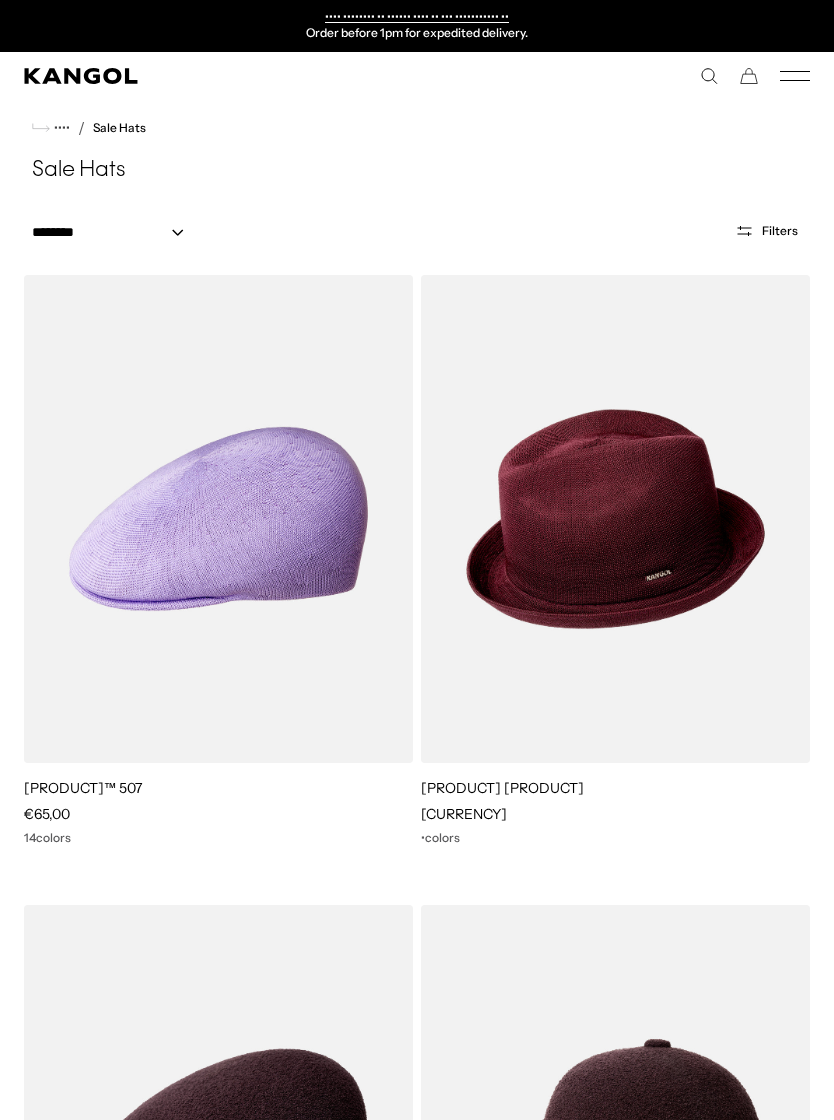 click at bounding box center [0, 0] 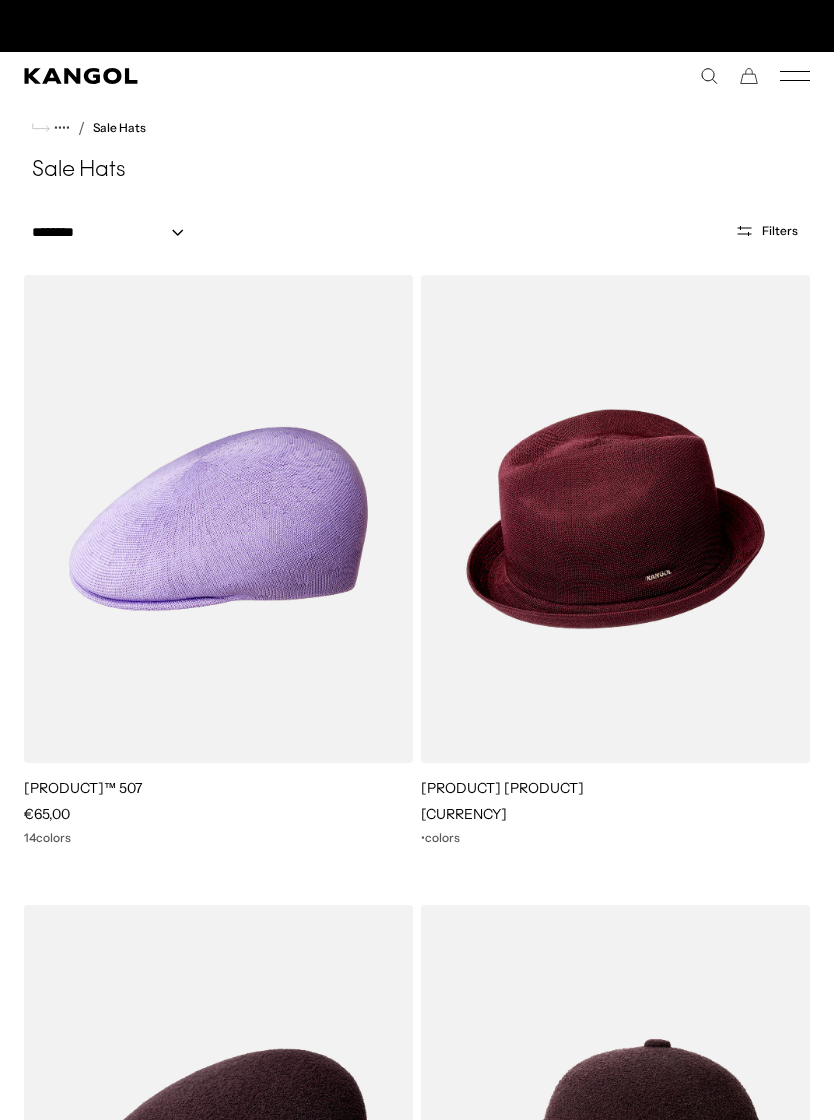 scroll, scrollTop: 0, scrollLeft: 0, axis: both 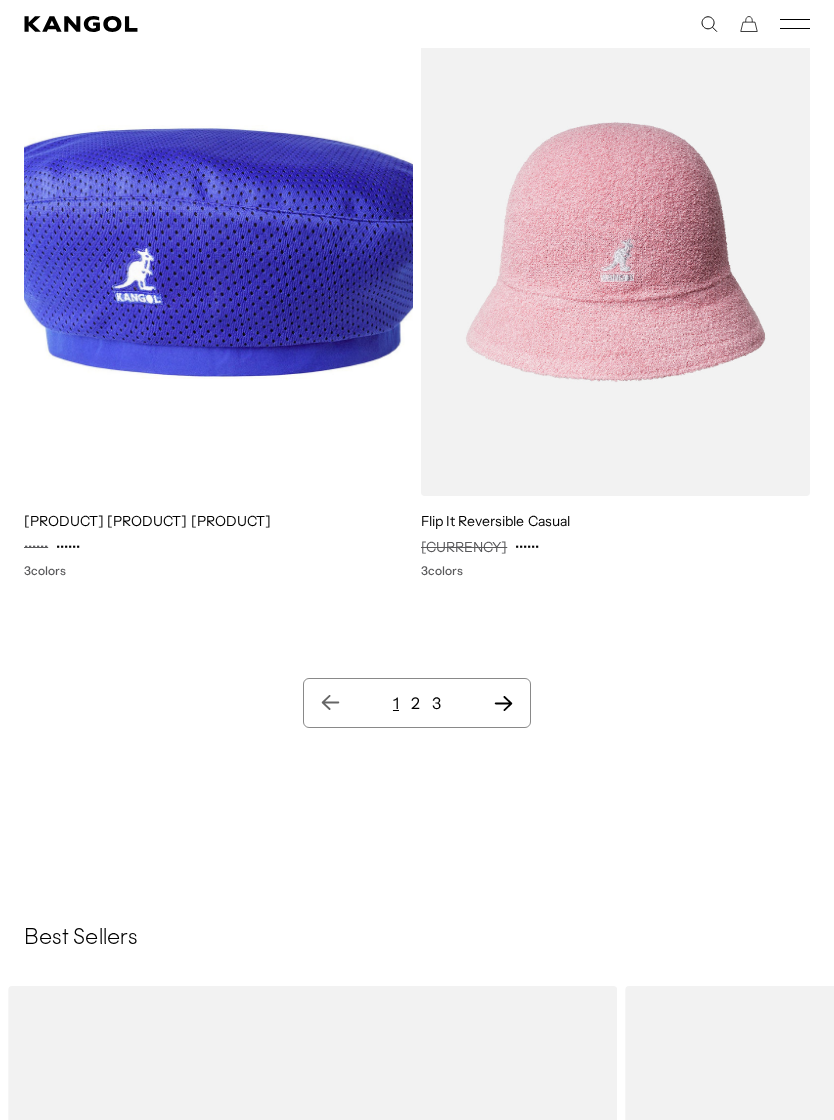 click at bounding box center (503, 703) 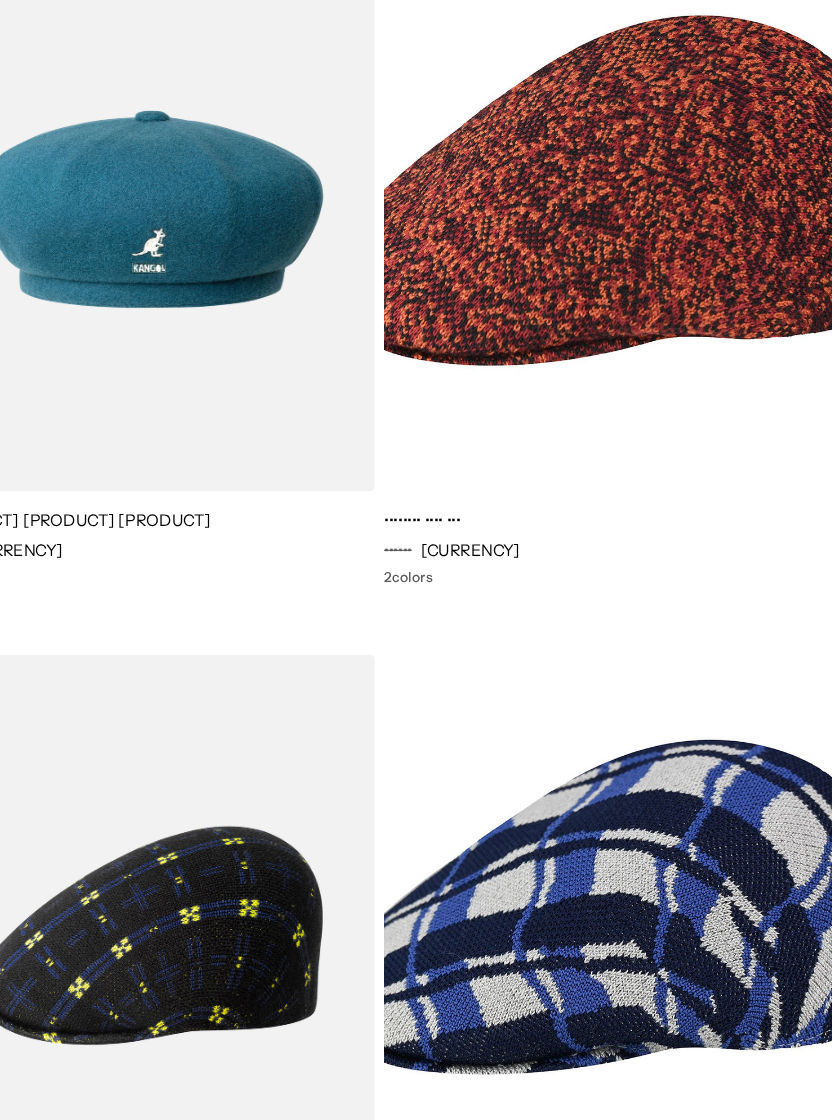 click on "•••••• •••••• •••••• ••••••• ••••• •••••• •••• ••••• •••••• •  •••••• •••• ••• •••••• ••••••• ••••• •••••• •••• ••••• •••••• •  •••••• •••••• ••••••• •••••••• ••••••• ••••• •••••• •••• ••••• •••••• •  •••••• ••••••••• ••••• ••• ••••••• ••••• •••••• •••• ••••• •••••• •  •••••• •••••• •••••••••• •••••• ••••••• ••••• •••••• •••• ••••• •••••• •  •••••• ••••••• •••• •••••• ••••••• ••••• •••••• •••• ••••• •••••• •  •••••• ••• •••• ••• ••••••• ••••• •••••• •••• ••••• •••••• •  •••••• ••••• •••• ••••• ••••••• ••••• •••••• •••• ••••• •••••• •  •••••• ••••••••• •••••• ••••••• ••••• •••••• •••• ••••• •••••• •  •••••• •••• ••••• ••• ••••••• ••••• •••••• •••• ••••• •••••• •  •••••• ••••• •••••• ••••••• ••••• •••••• •••• ••••• •••••• •••• •••••• •••••• ••••••• ••••• •••••• •••• ••••• •••••• •  •••••• ••••• •••••• ••• ••••••• ••••• •••••• •••• ••••• •••••• •  •••••• ••••••• •••• ••••••• ••••••• ••••• •••••• •••• ••••• •••••• •  •••••• ••••••••• ••••• ••••• •••••• • •" at bounding box center (417, 9372) 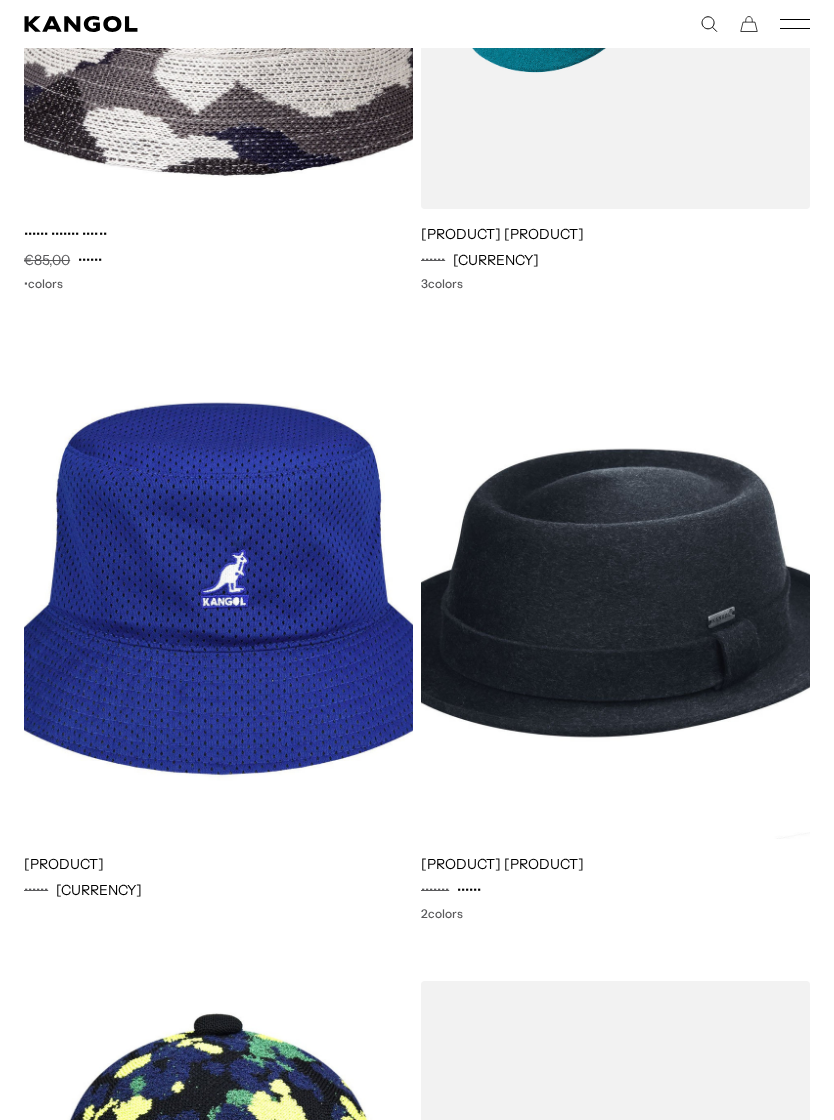 click at bounding box center (0, 0) 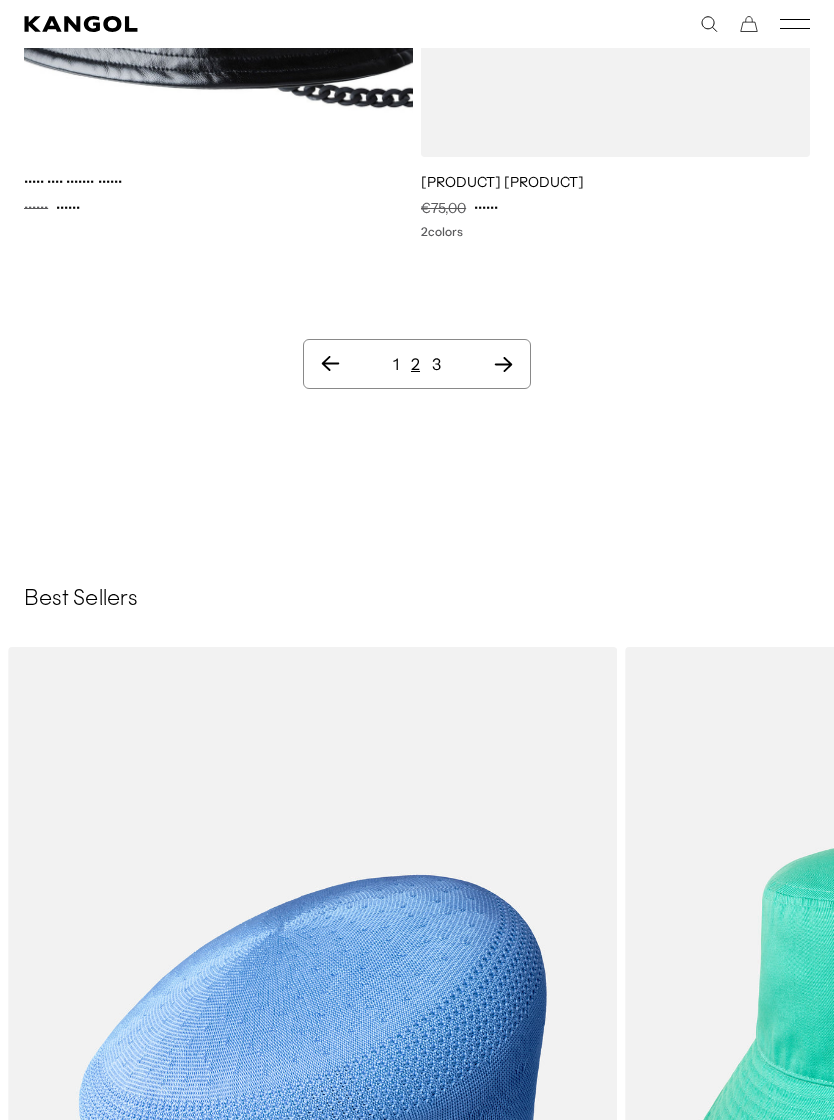 click at bounding box center [503, 364] 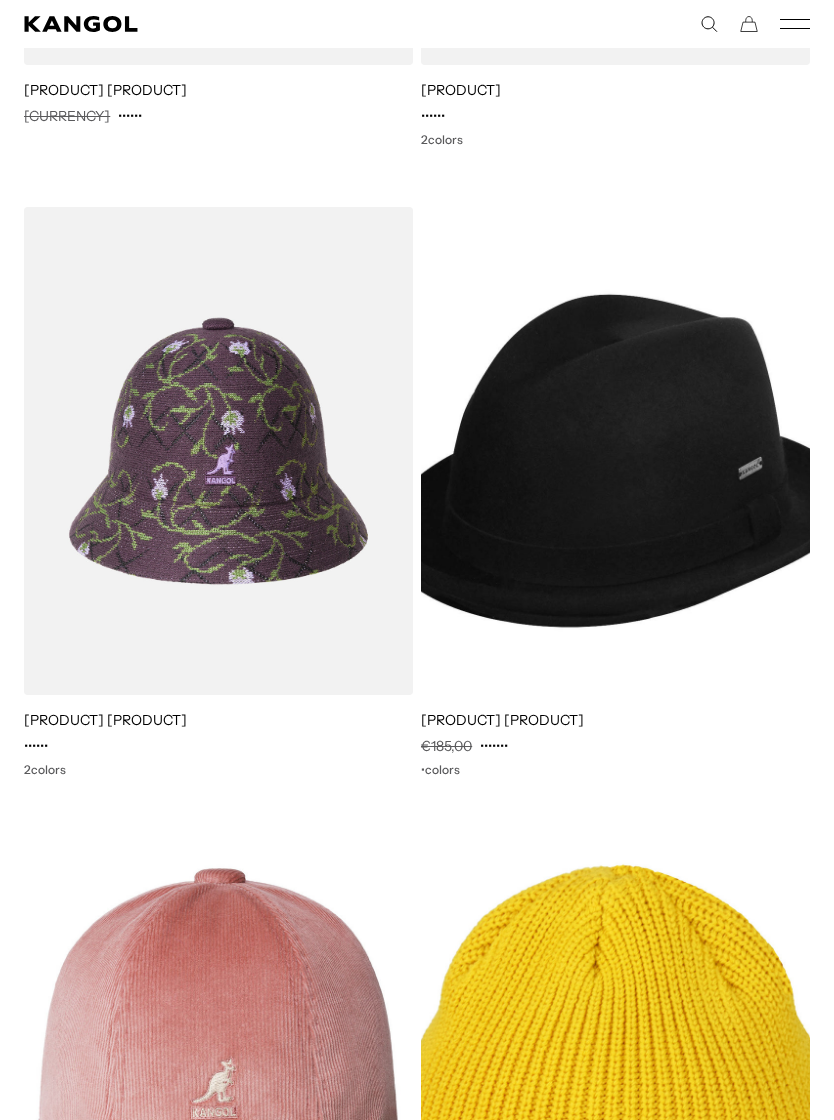 click at bounding box center [0, 0] 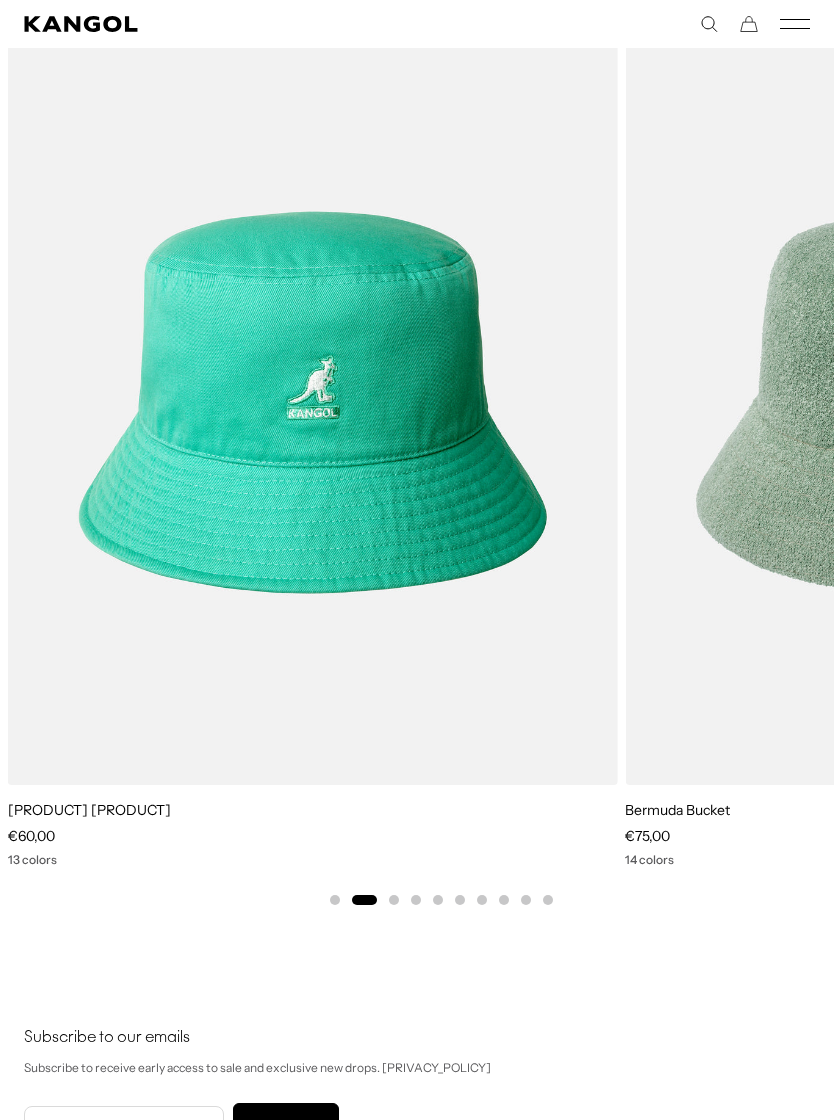 click at bounding box center [0, 0] 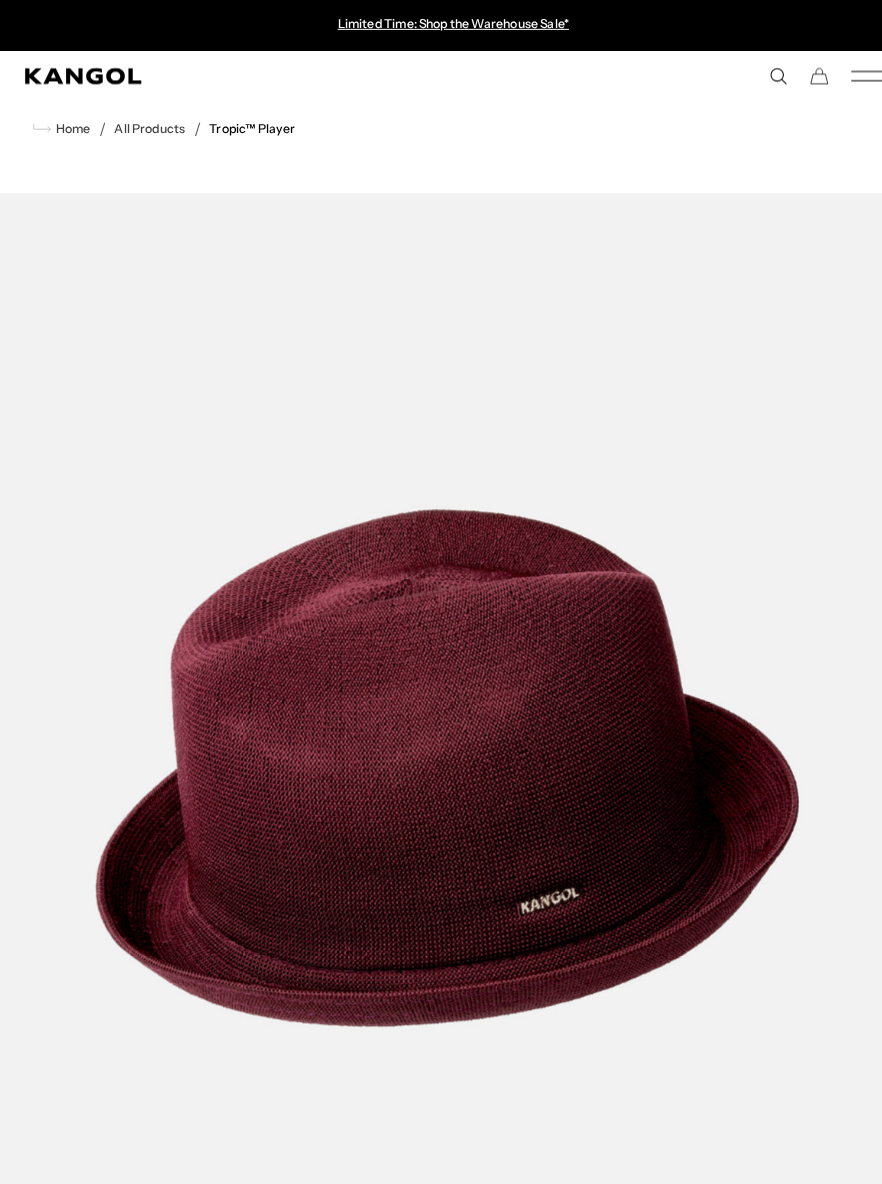 scroll, scrollTop: 4, scrollLeft: 0, axis: vertical 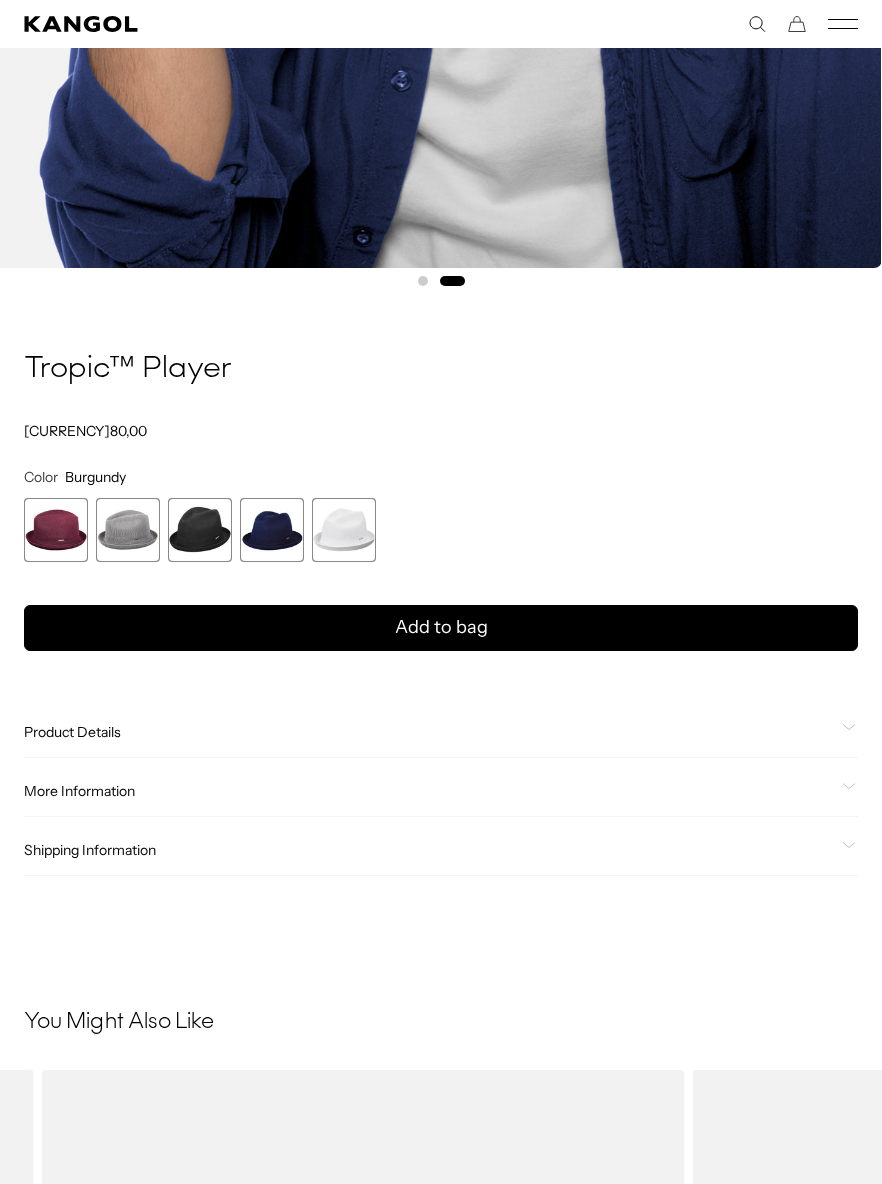 click at bounding box center (128, 530) 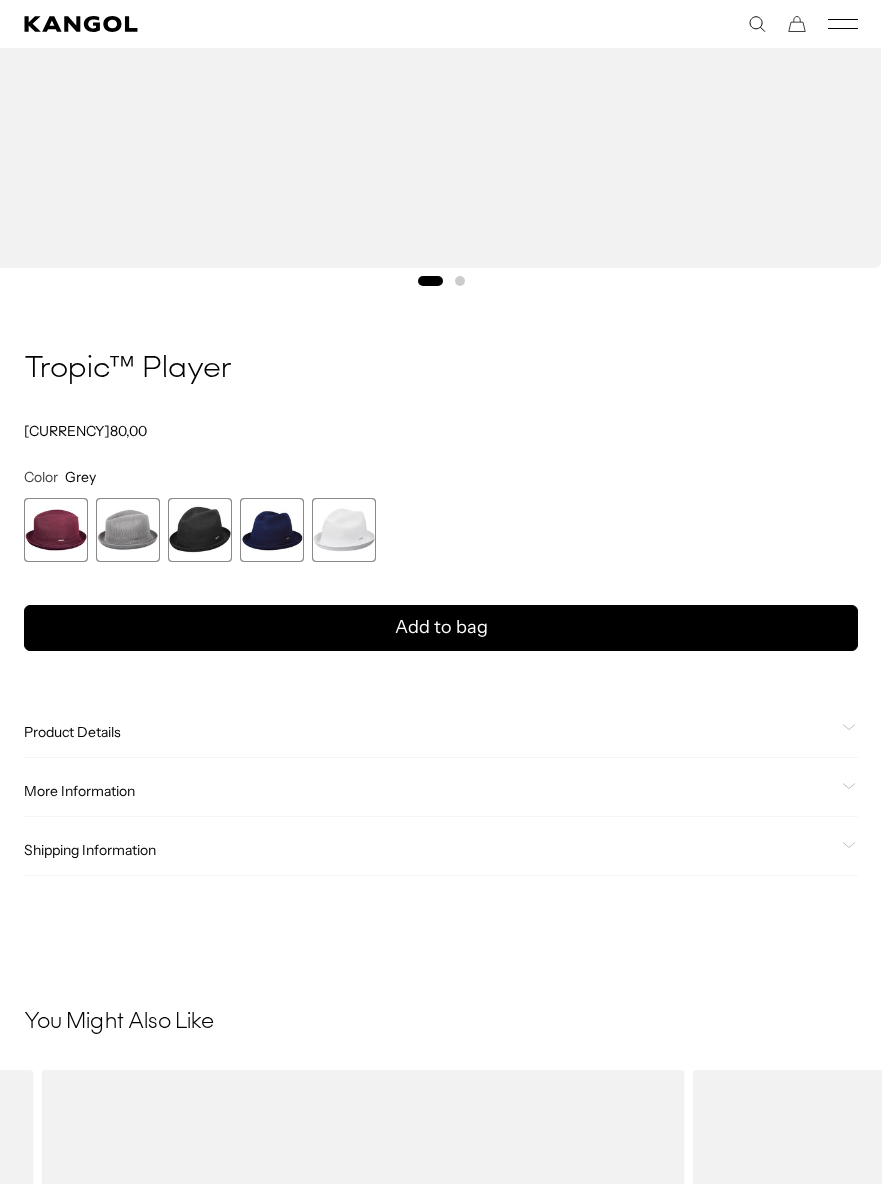 scroll, scrollTop: 0, scrollLeft: 412, axis: horizontal 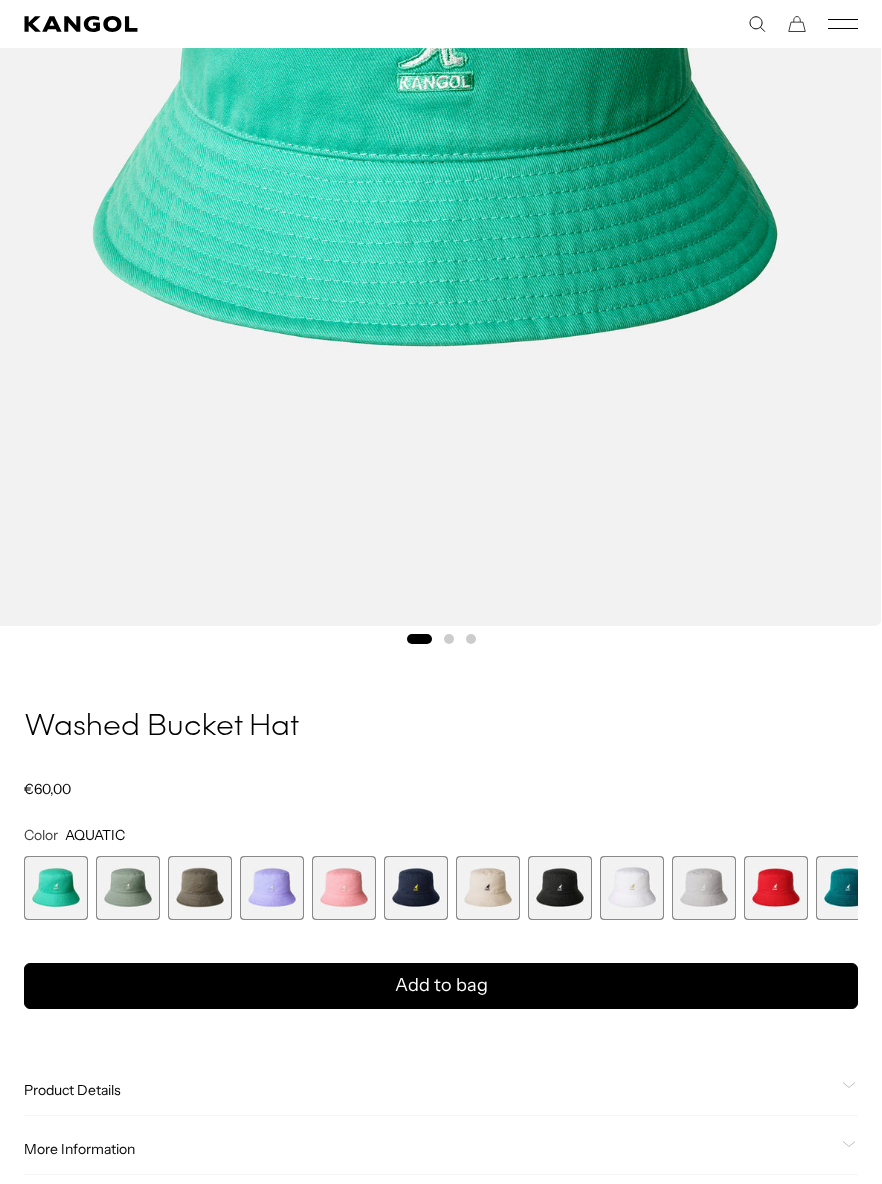 click at bounding box center [704, 888] 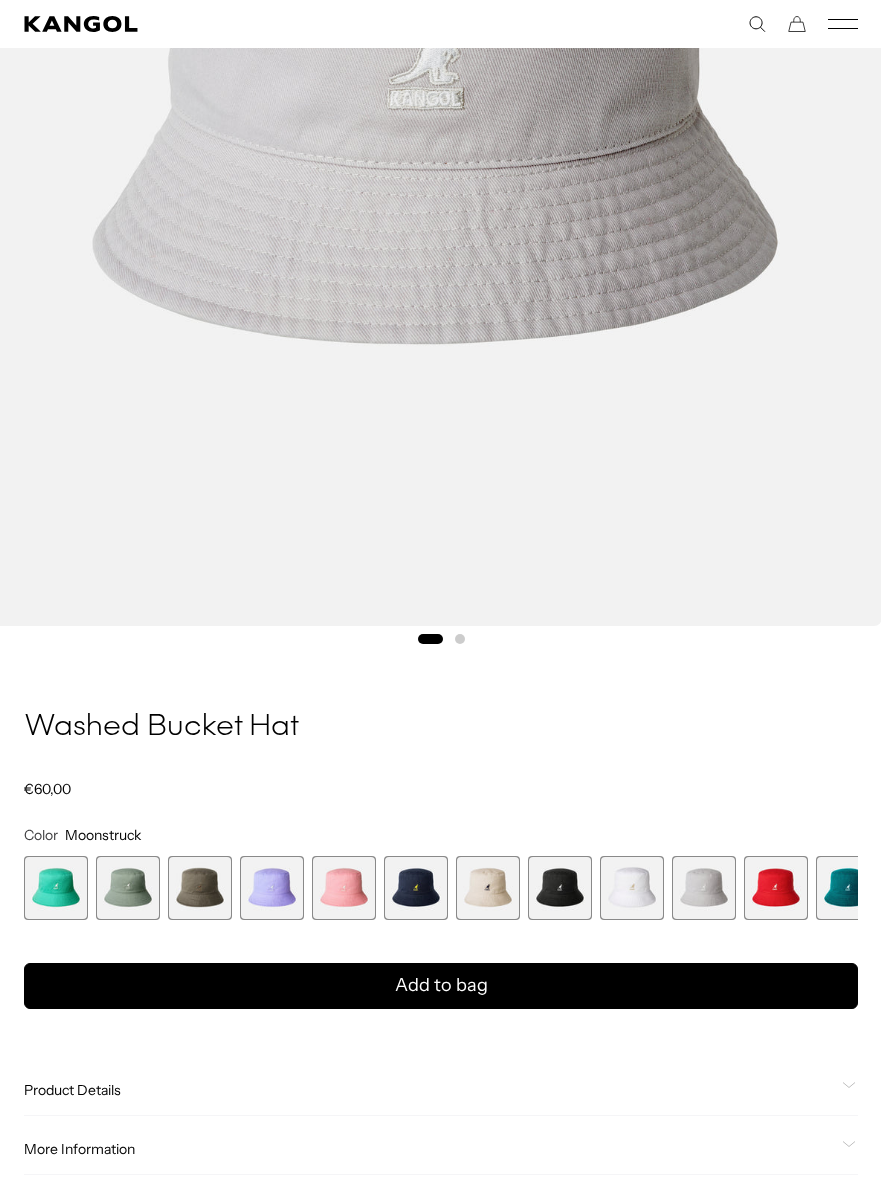 scroll, scrollTop: 0, scrollLeft: 412, axis: horizontal 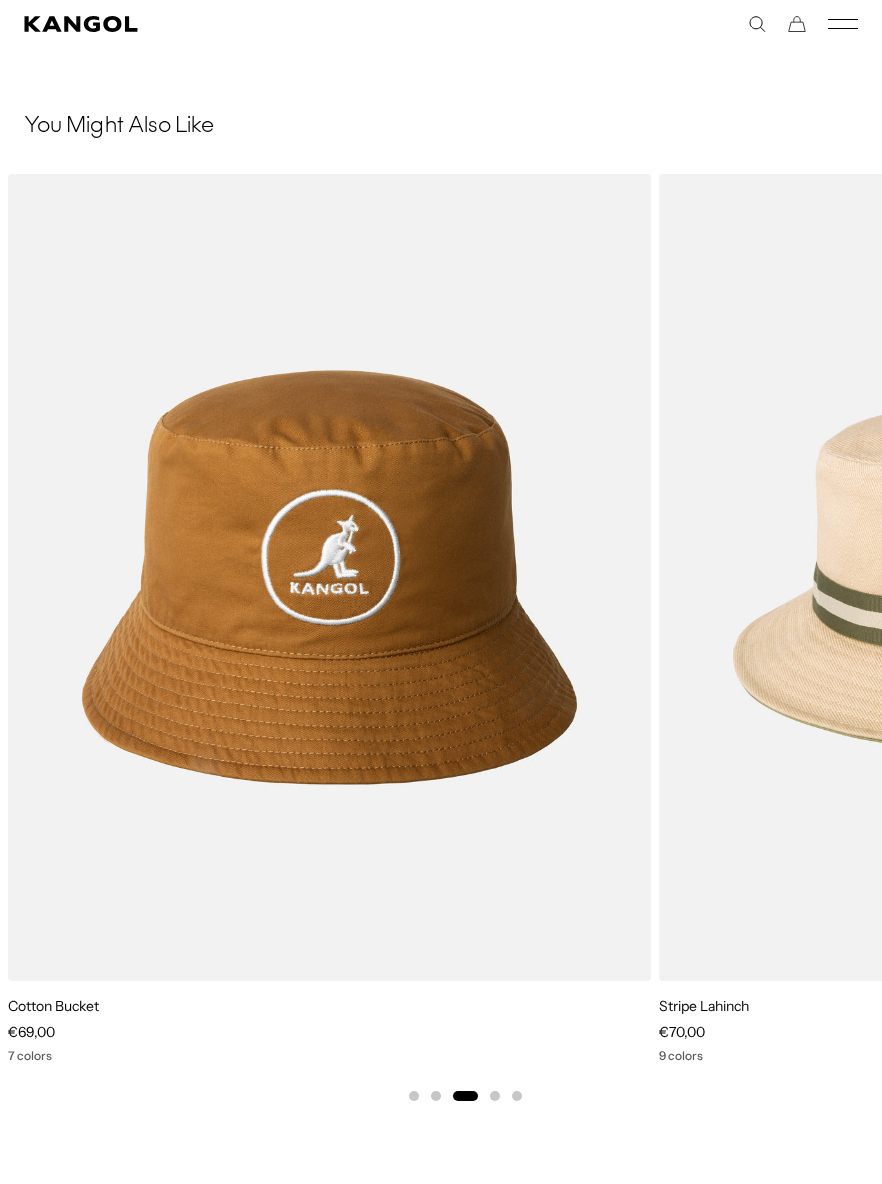 click at bounding box center (0, 0) 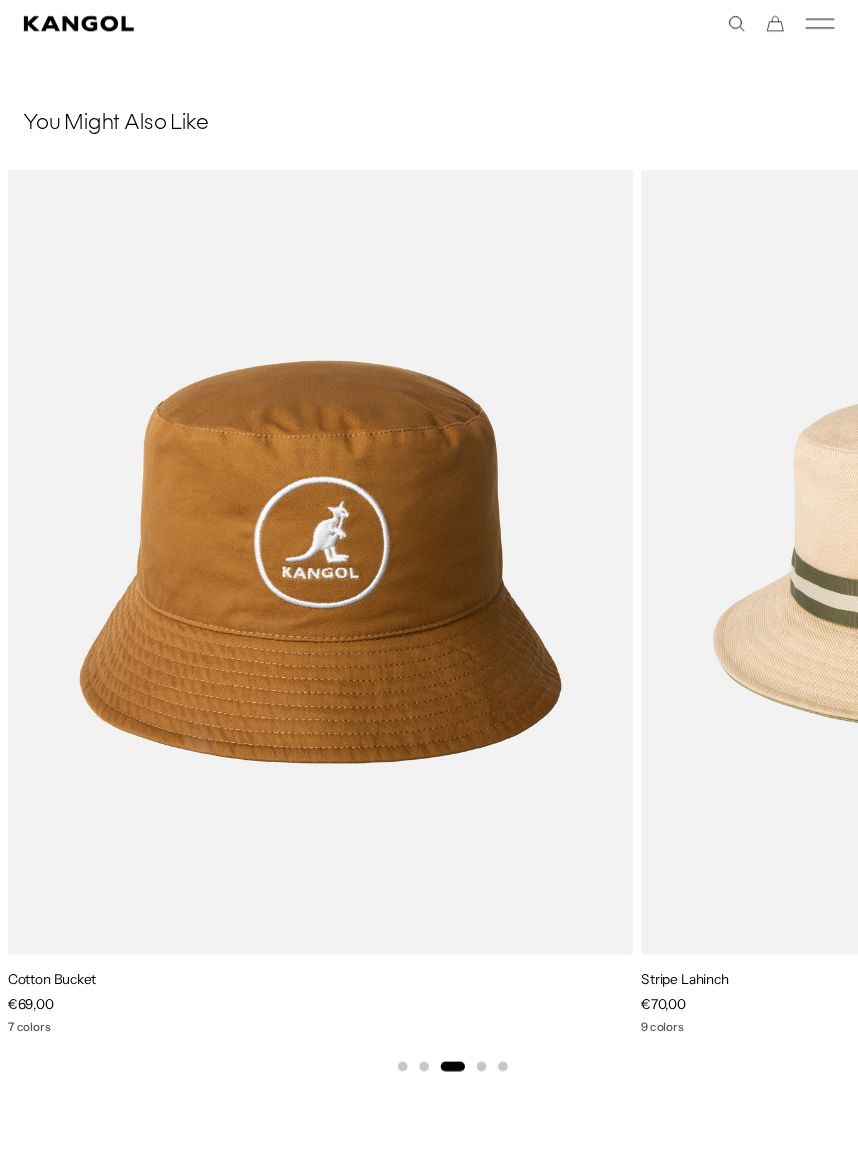 scroll, scrollTop: 2, scrollLeft: 0, axis: vertical 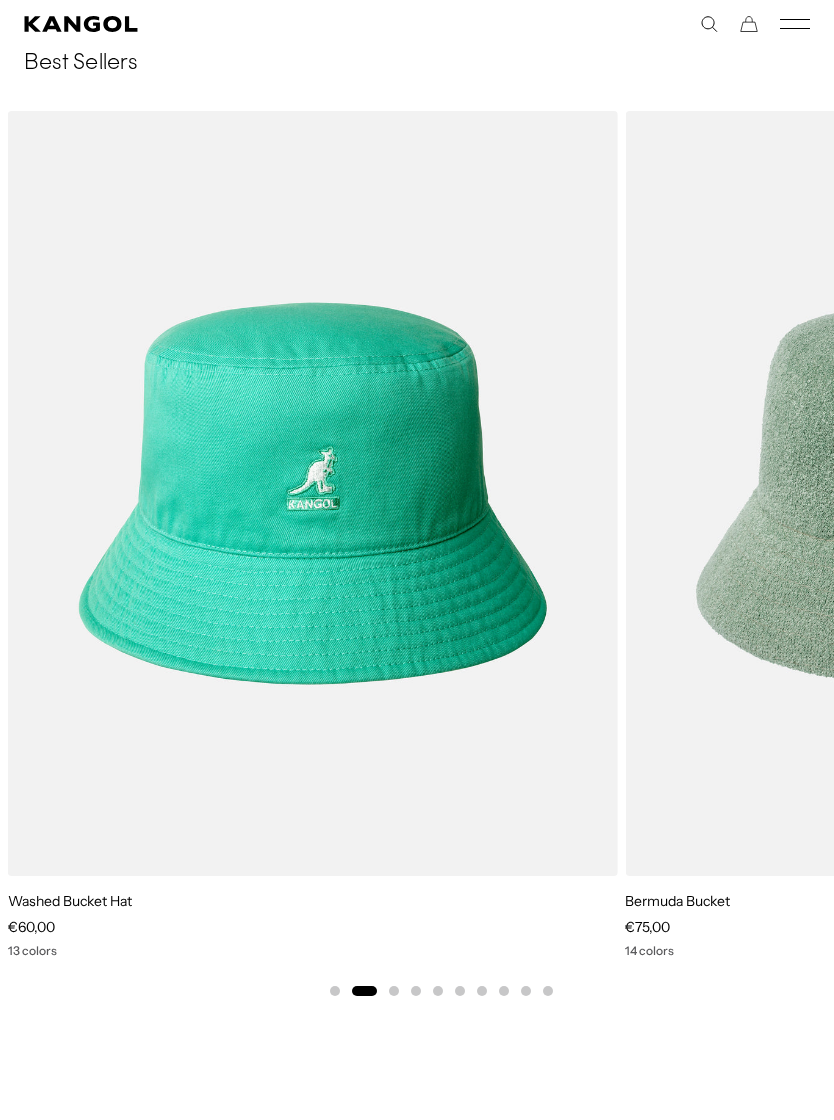click at bounding box center (0, 0) 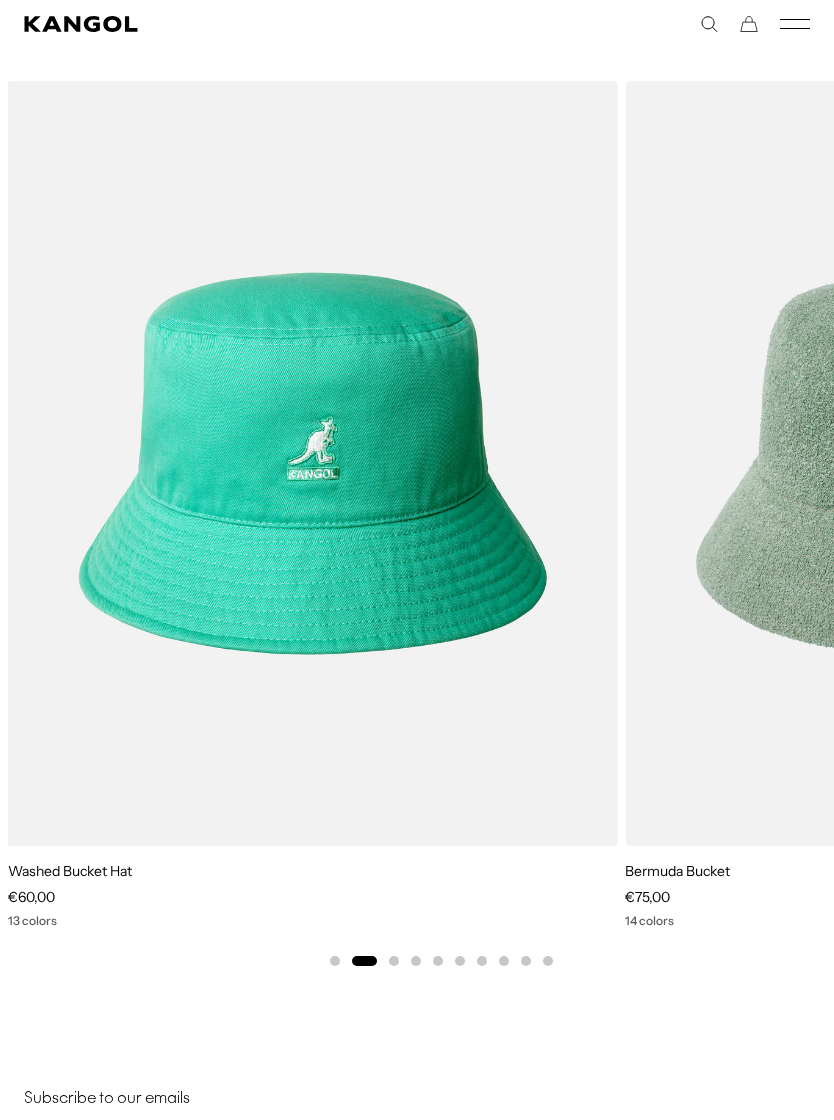 scroll, scrollTop: 0, scrollLeft: 412, axis: horizontal 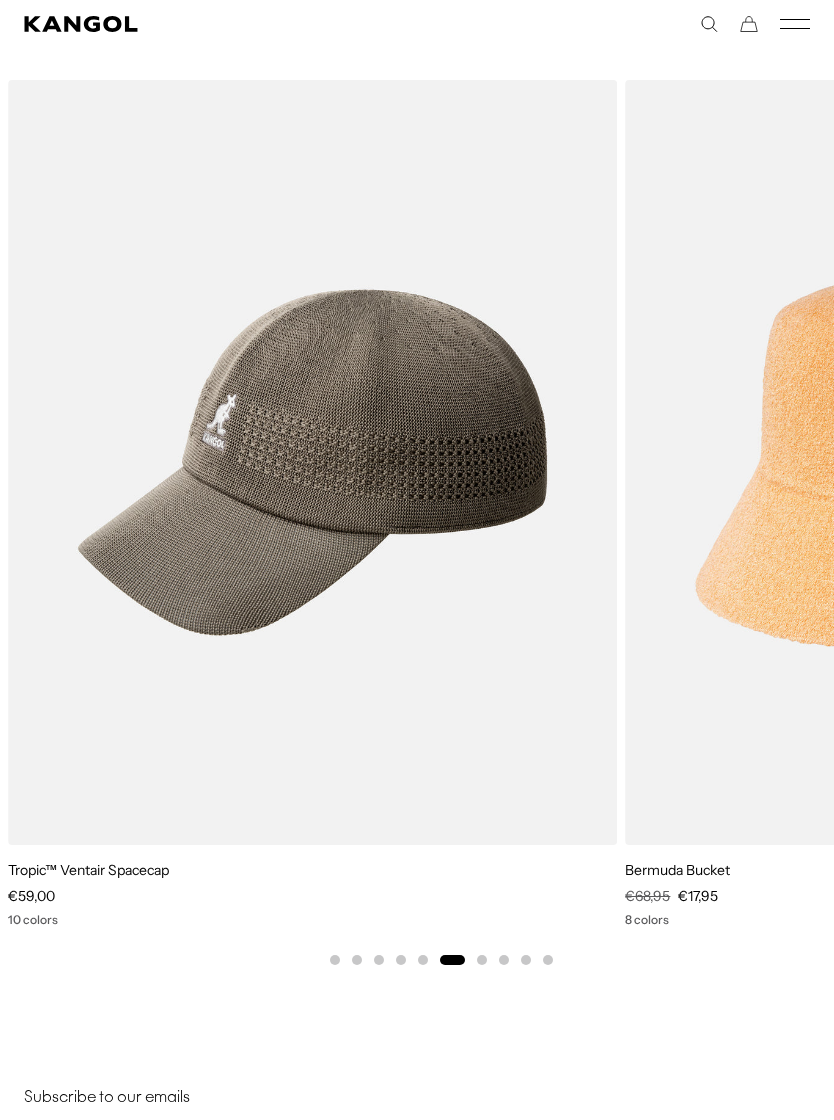click at bounding box center (0, 0) 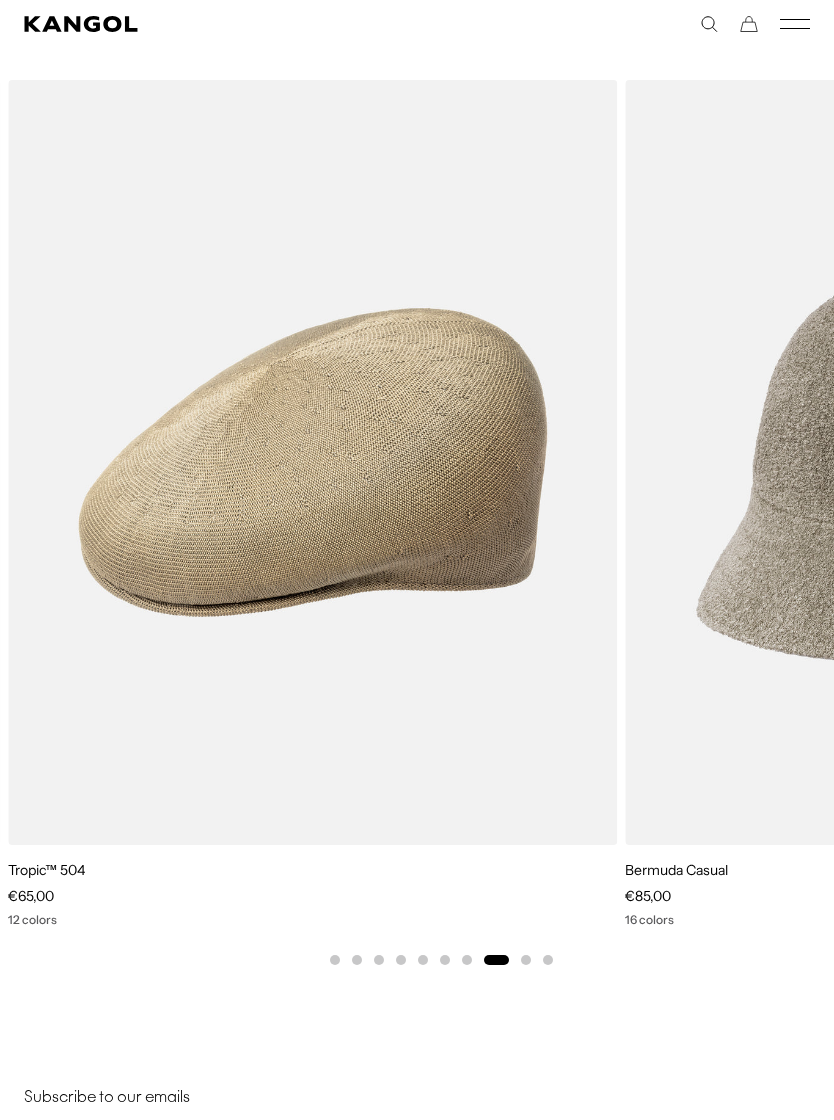 scroll, scrollTop: 0, scrollLeft: 412, axis: horizontal 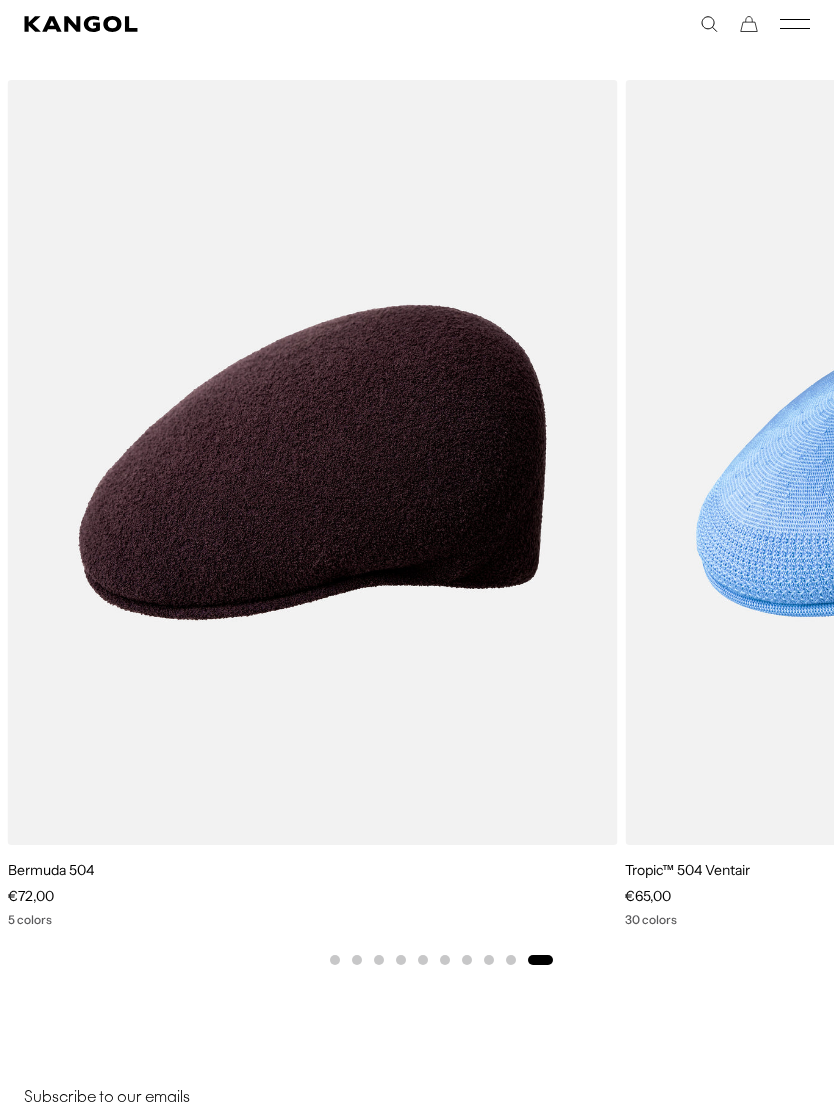 click at bounding box center (0, 0) 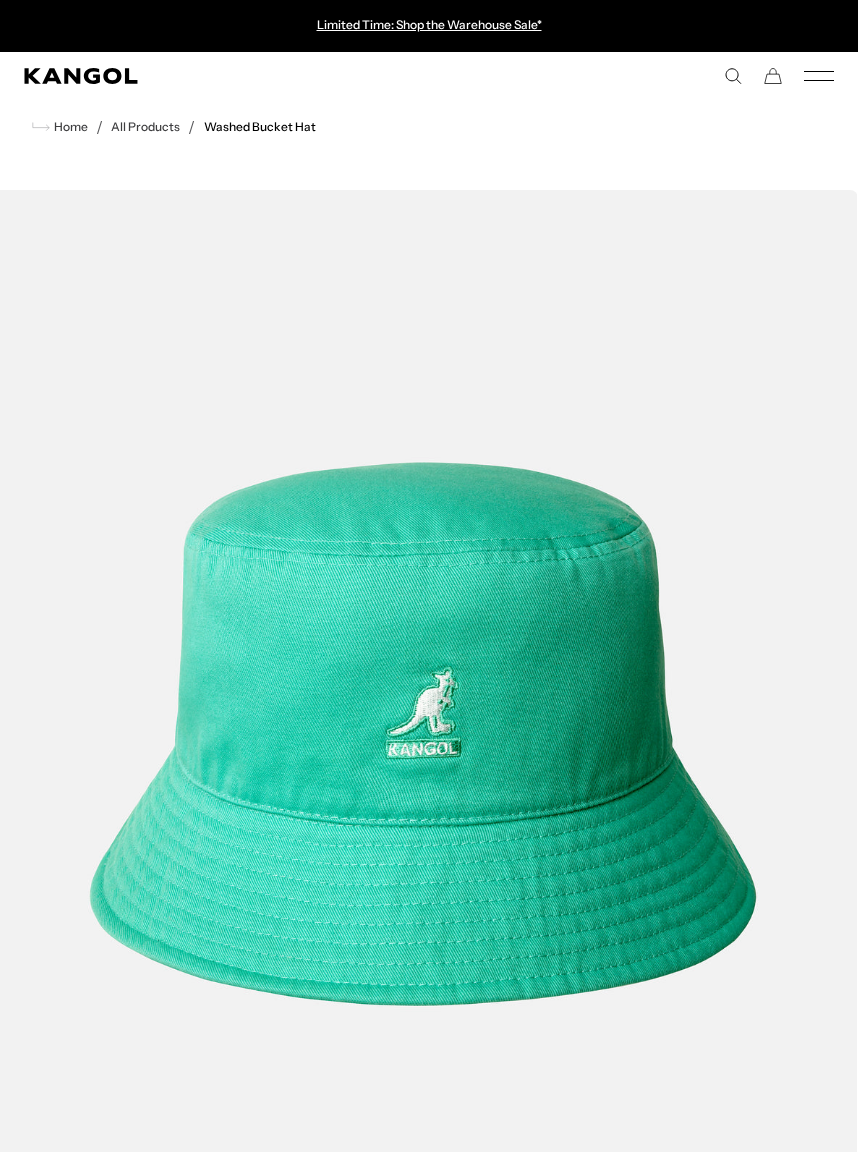 scroll, scrollTop: 2, scrollLeft: 0, axis: vertical 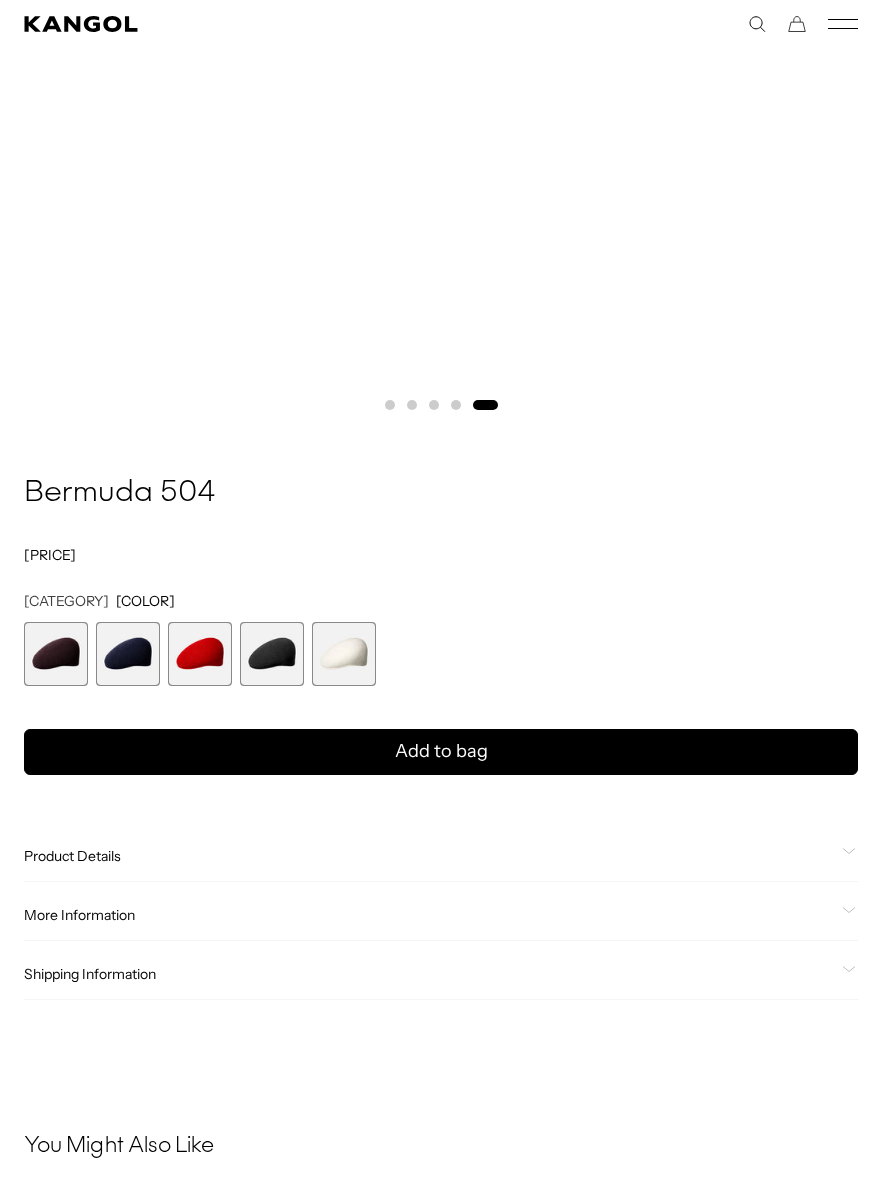click at bounding box center [56, 654] 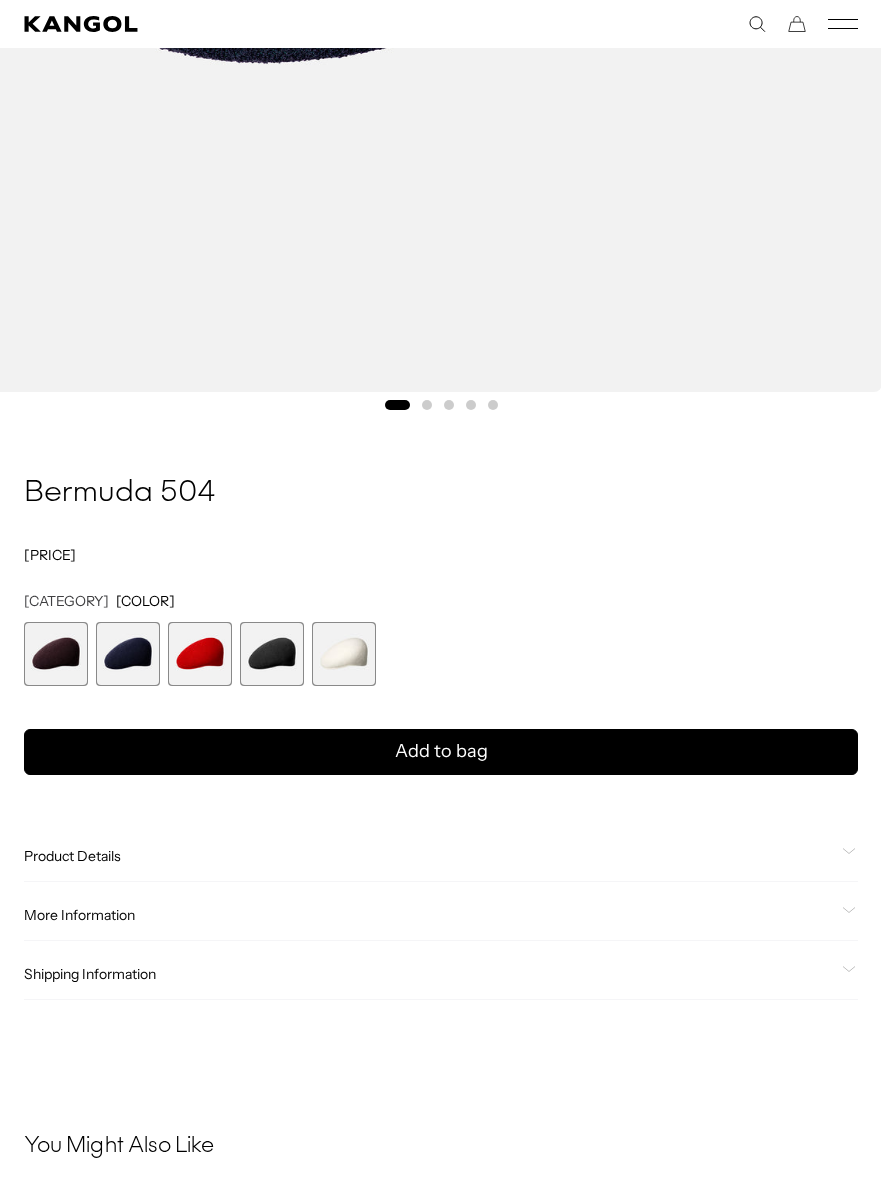 click at bounding box center [272, 654] 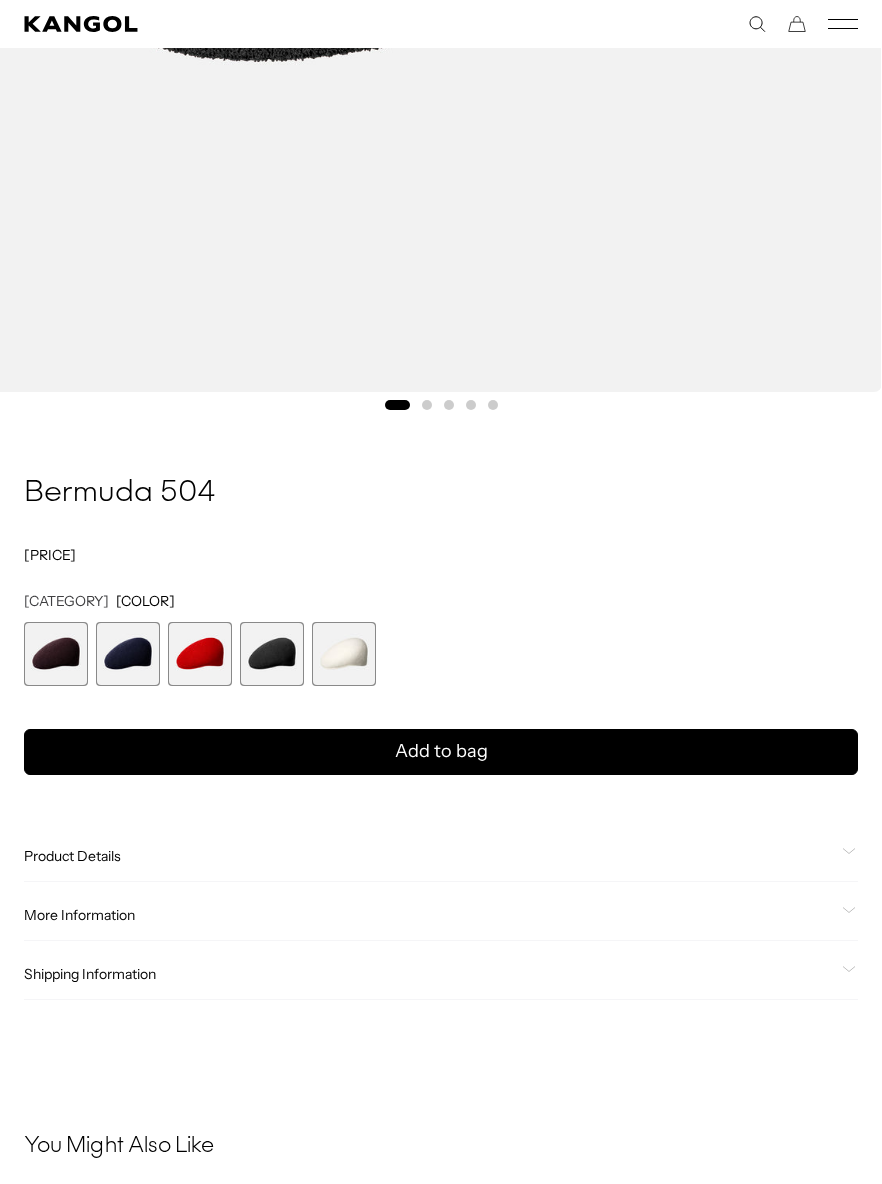 scroll, scrollTop: 0, scrollLeft: 0, axis: both 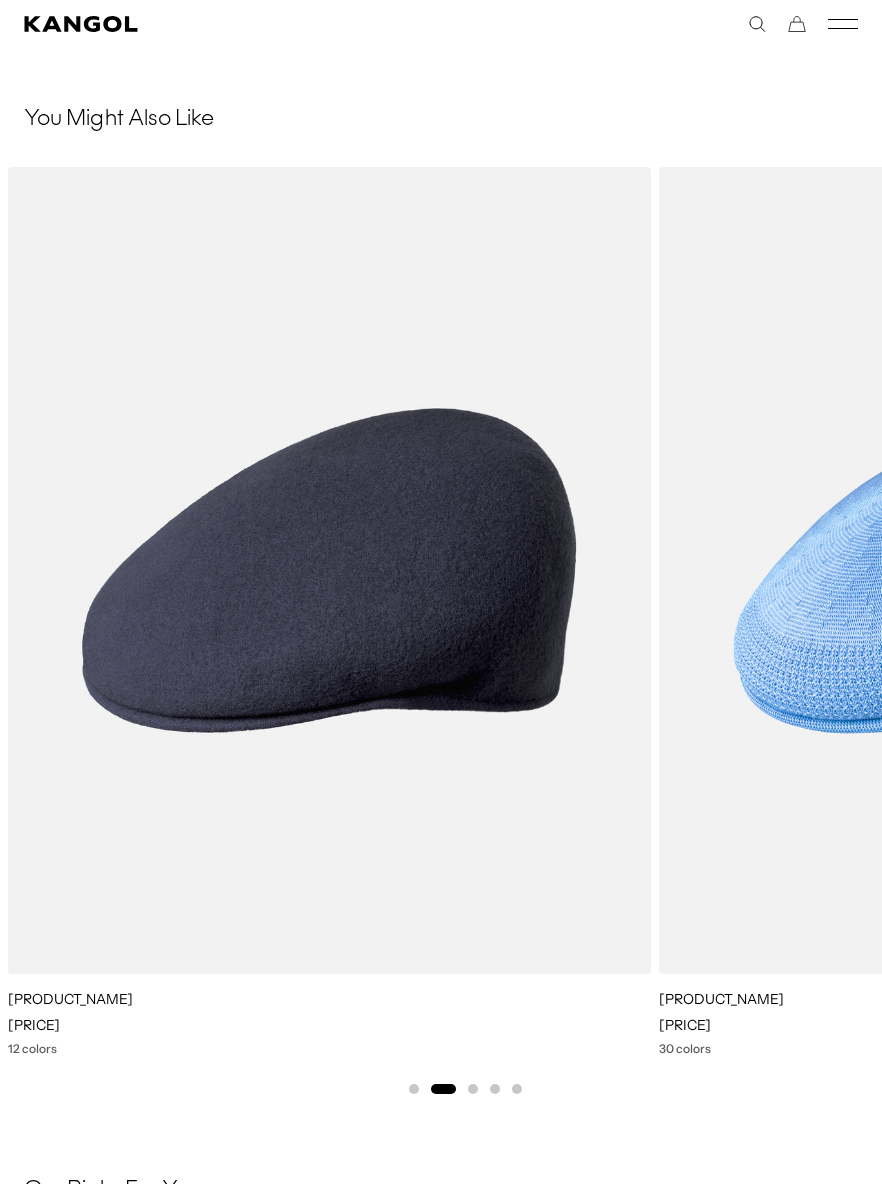 click at bounding box center (0, 0) 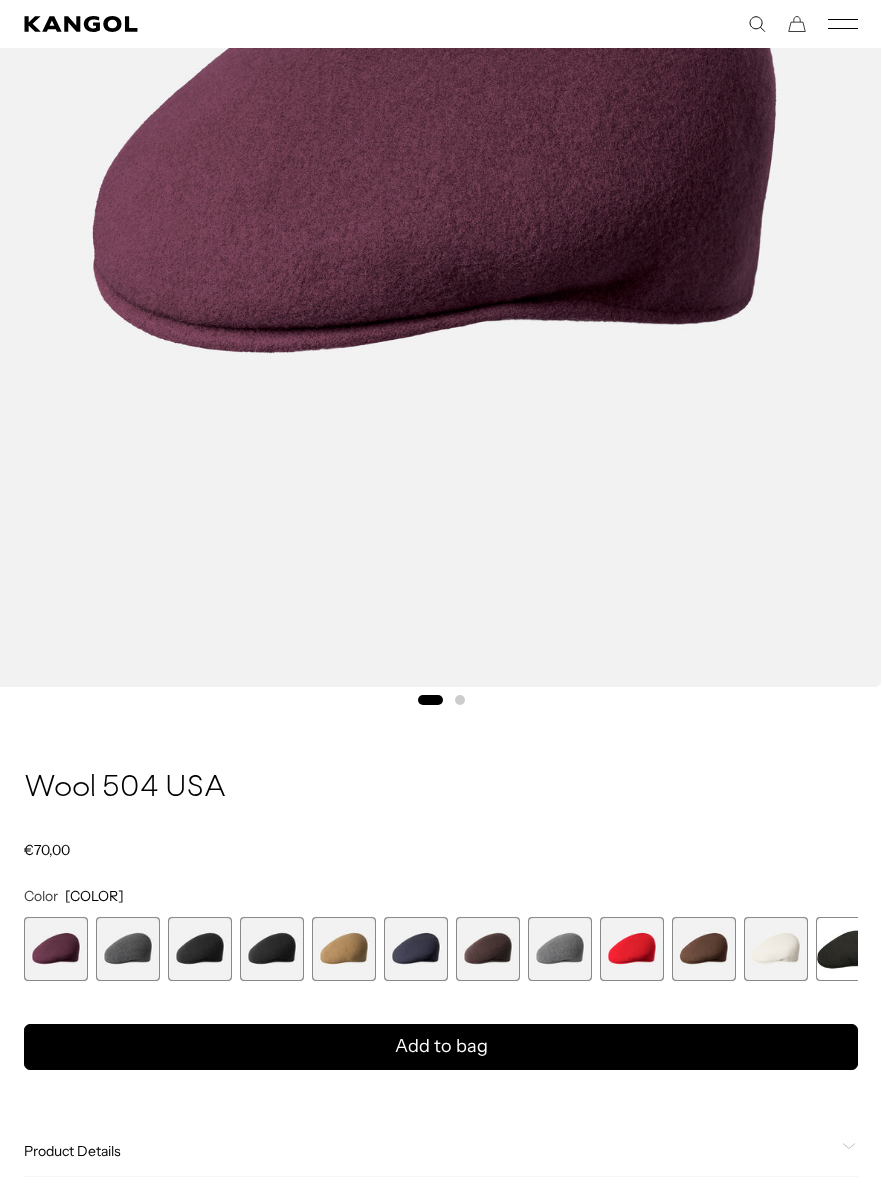 scroll, scrollTop: 706, scrollLeft: 0, axis: vertical 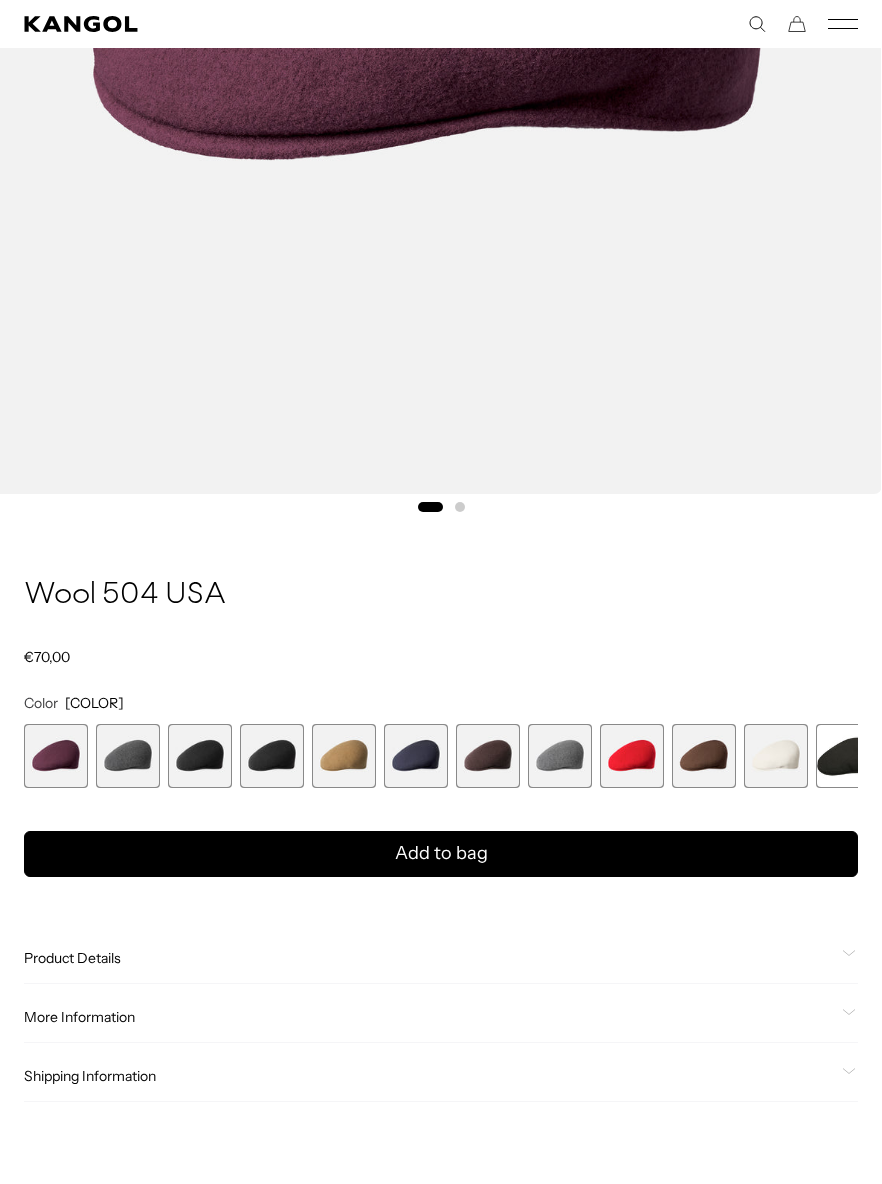 click at bounding box center (560, 756) 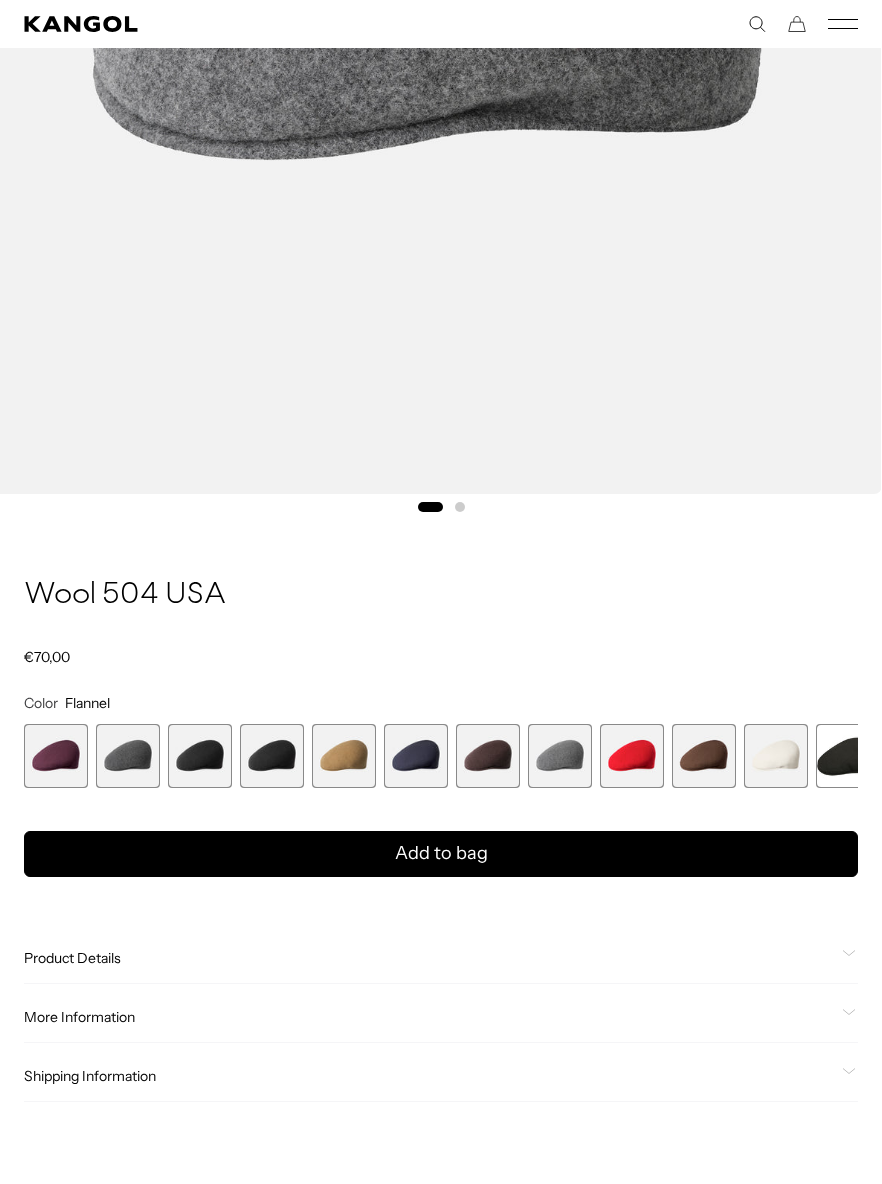 scroll, scrollTop: 0, scrollLeft: 0, axis: both 